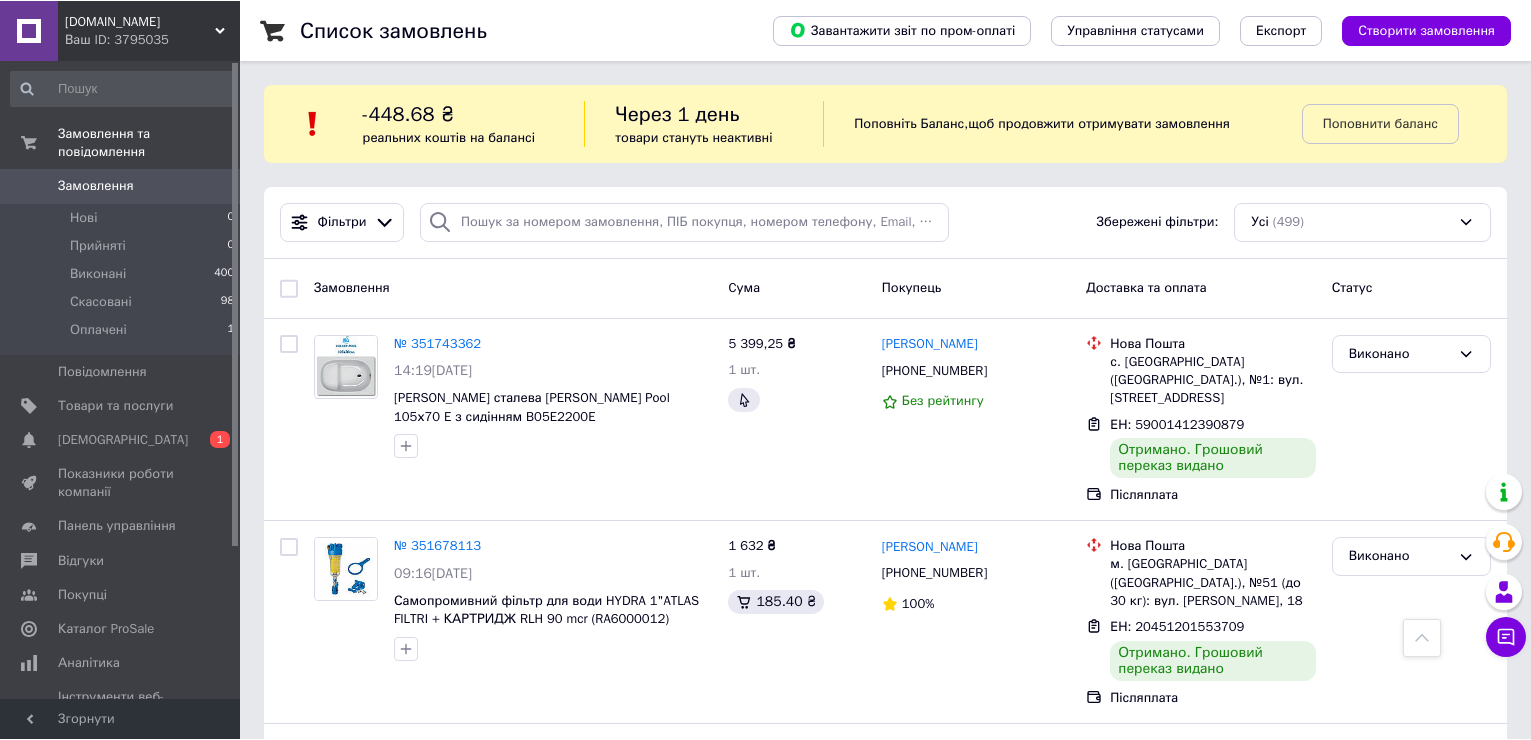 scroll, scrollTop: 1880, scrollLeft: 0, axis: vertical 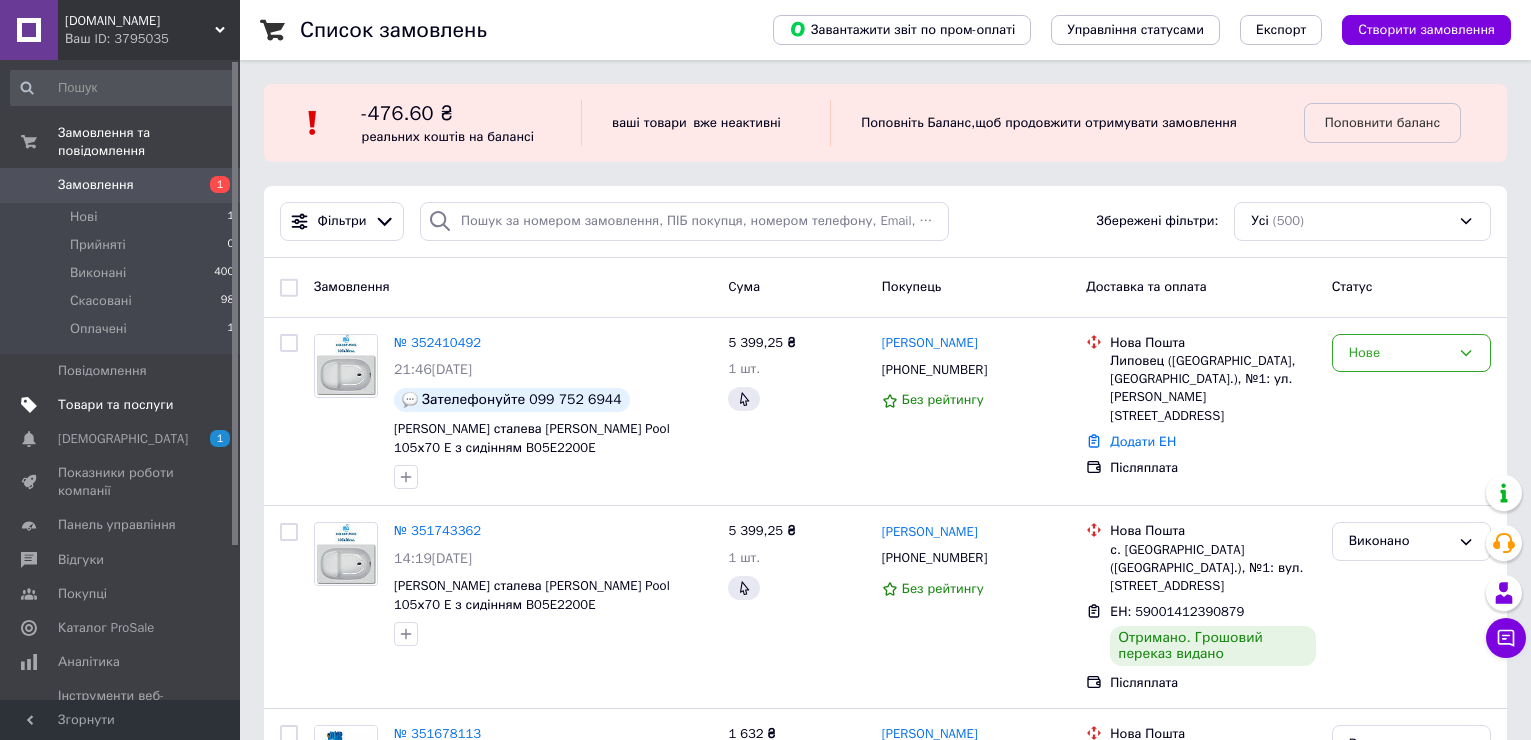 click on "Товари та послуги" at bounding box center [115, 405] 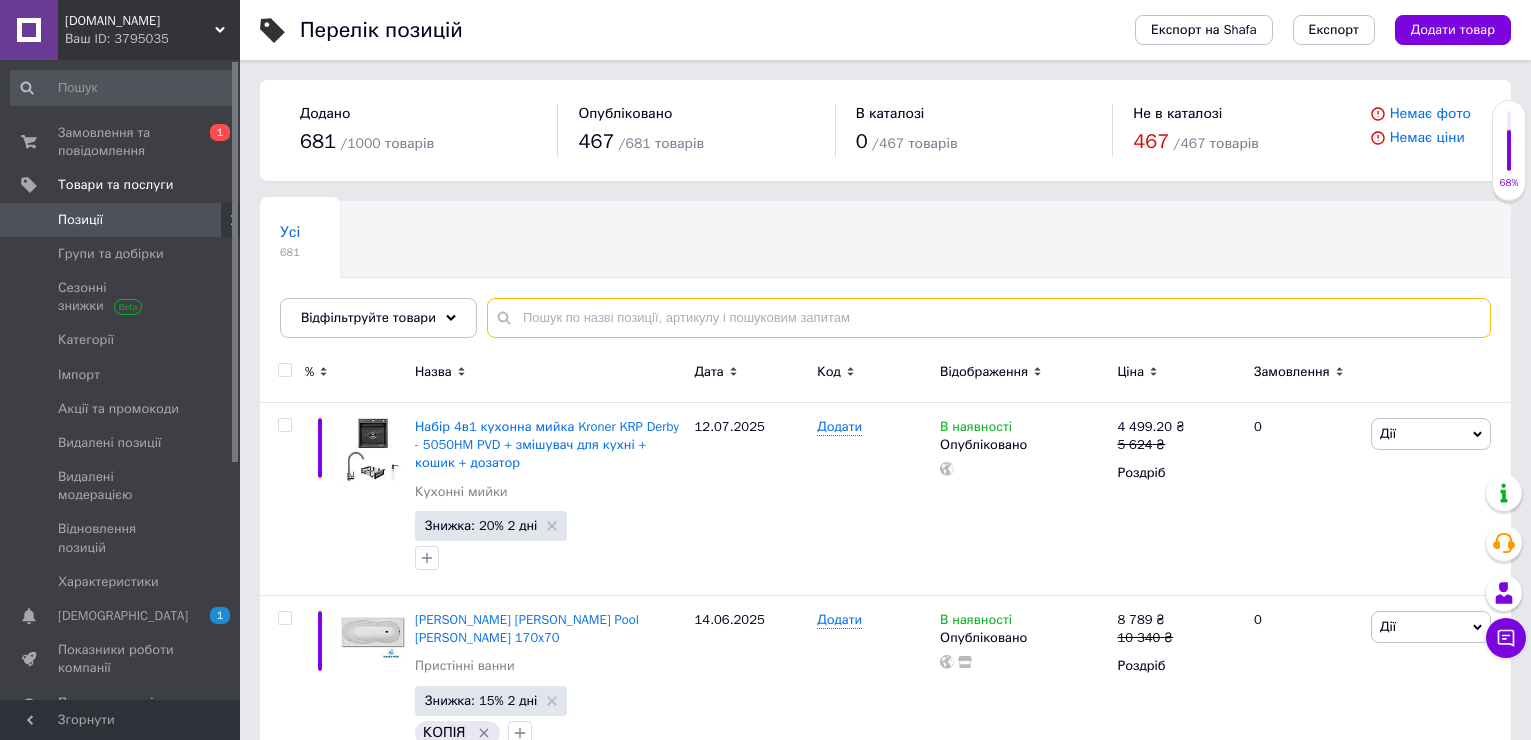 click at bounding box center (989, 318) 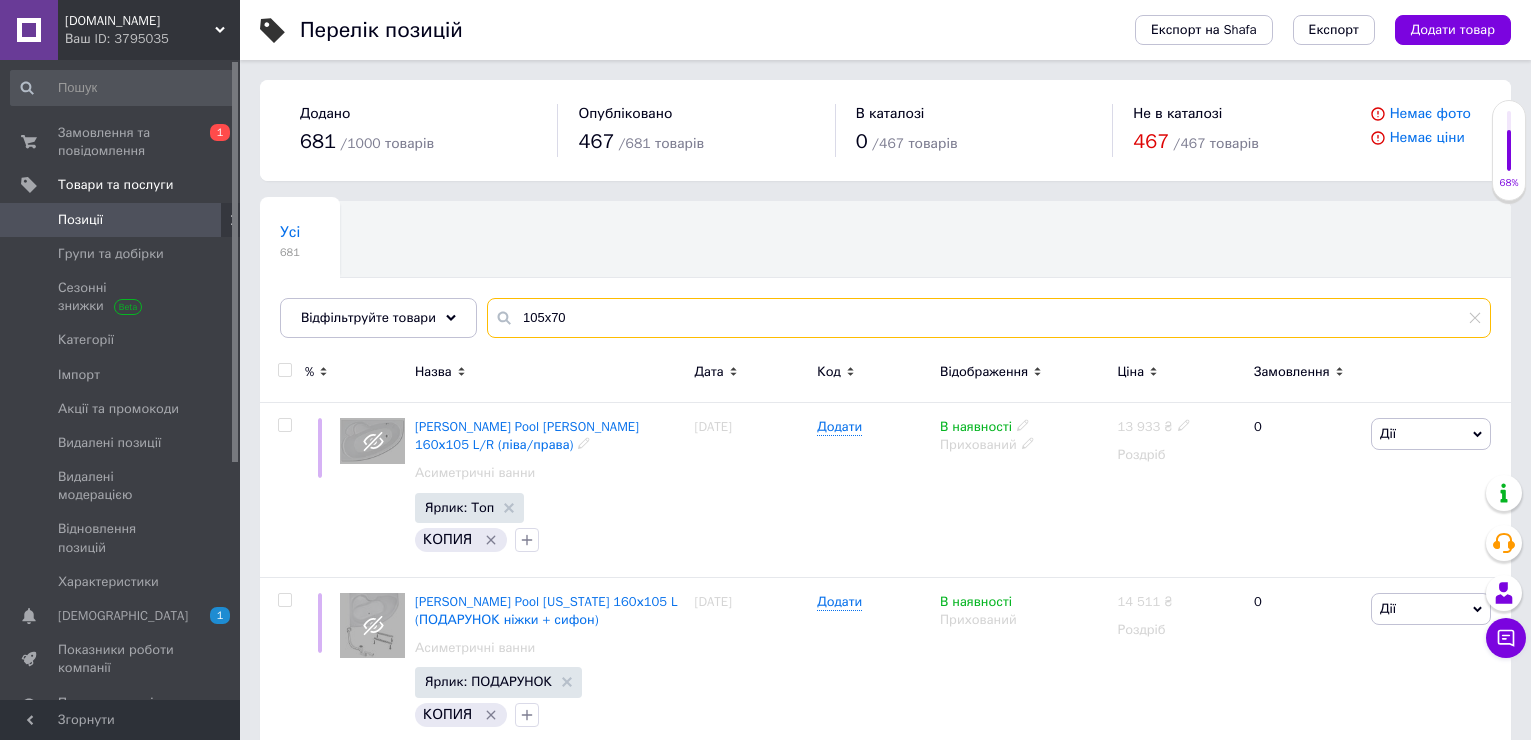 type on "105х70" 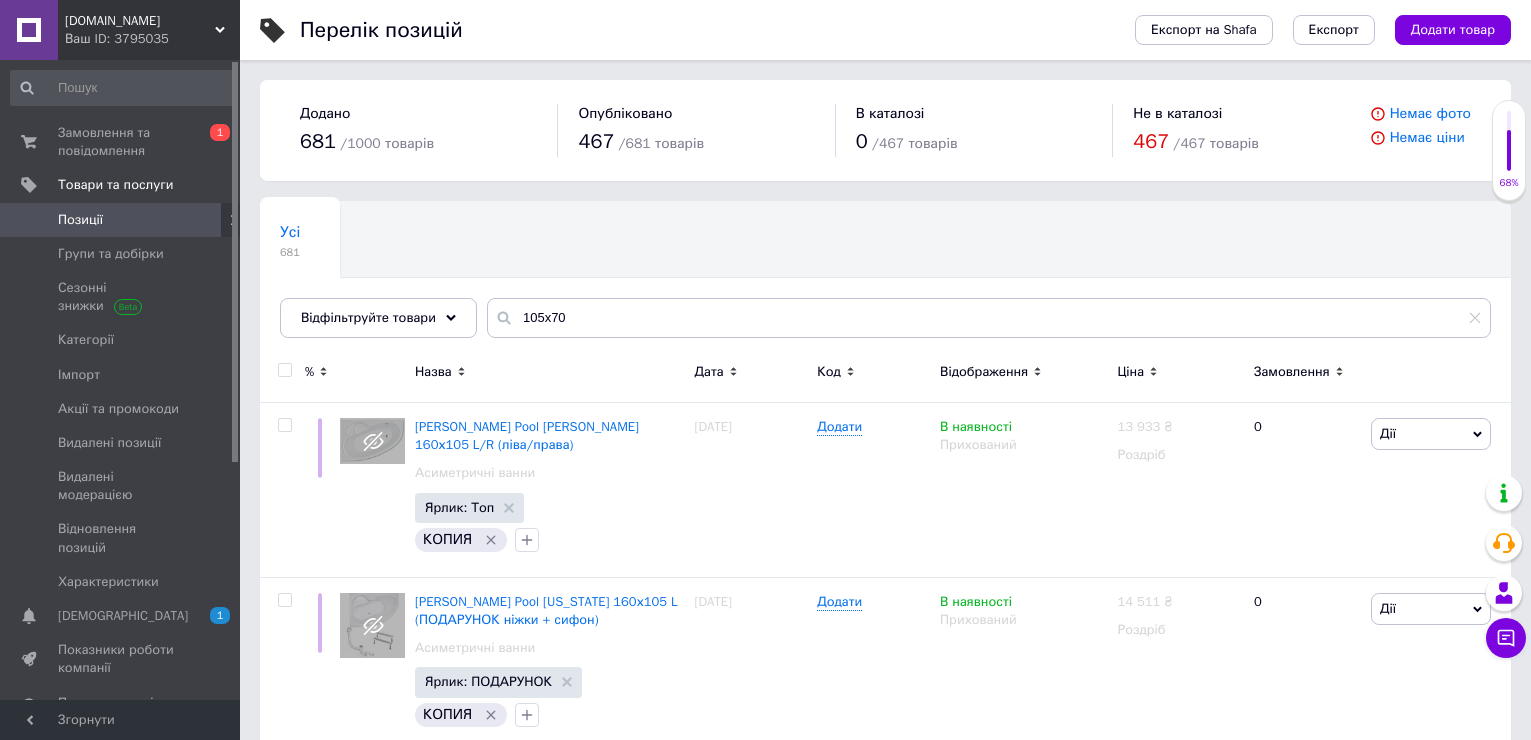 click on "Усі 681 Ok Відфільтровано...  Зберегти" at bounding box center (885, 279) 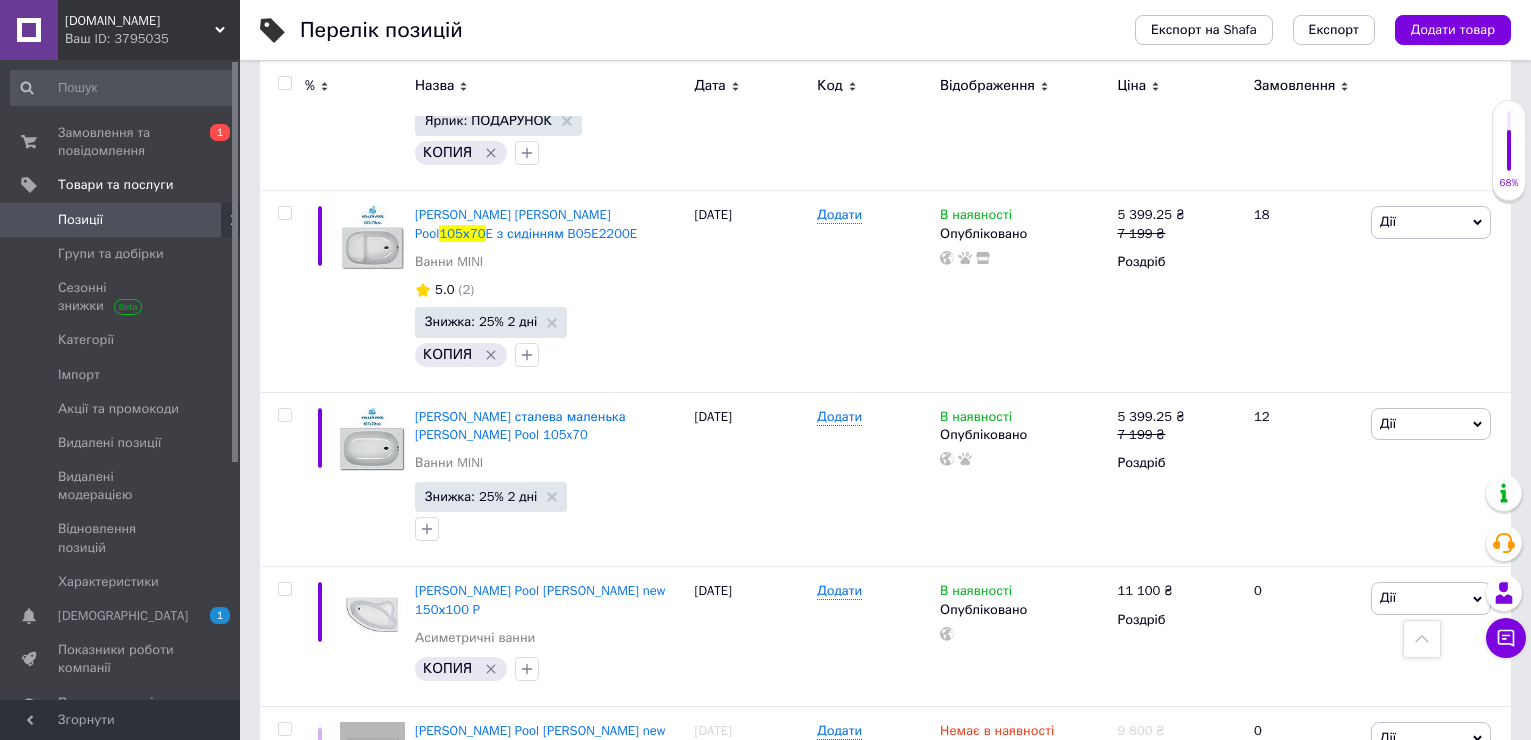 scroll, scrollTop: 1440, scrollLeft: 0, axis: vertical 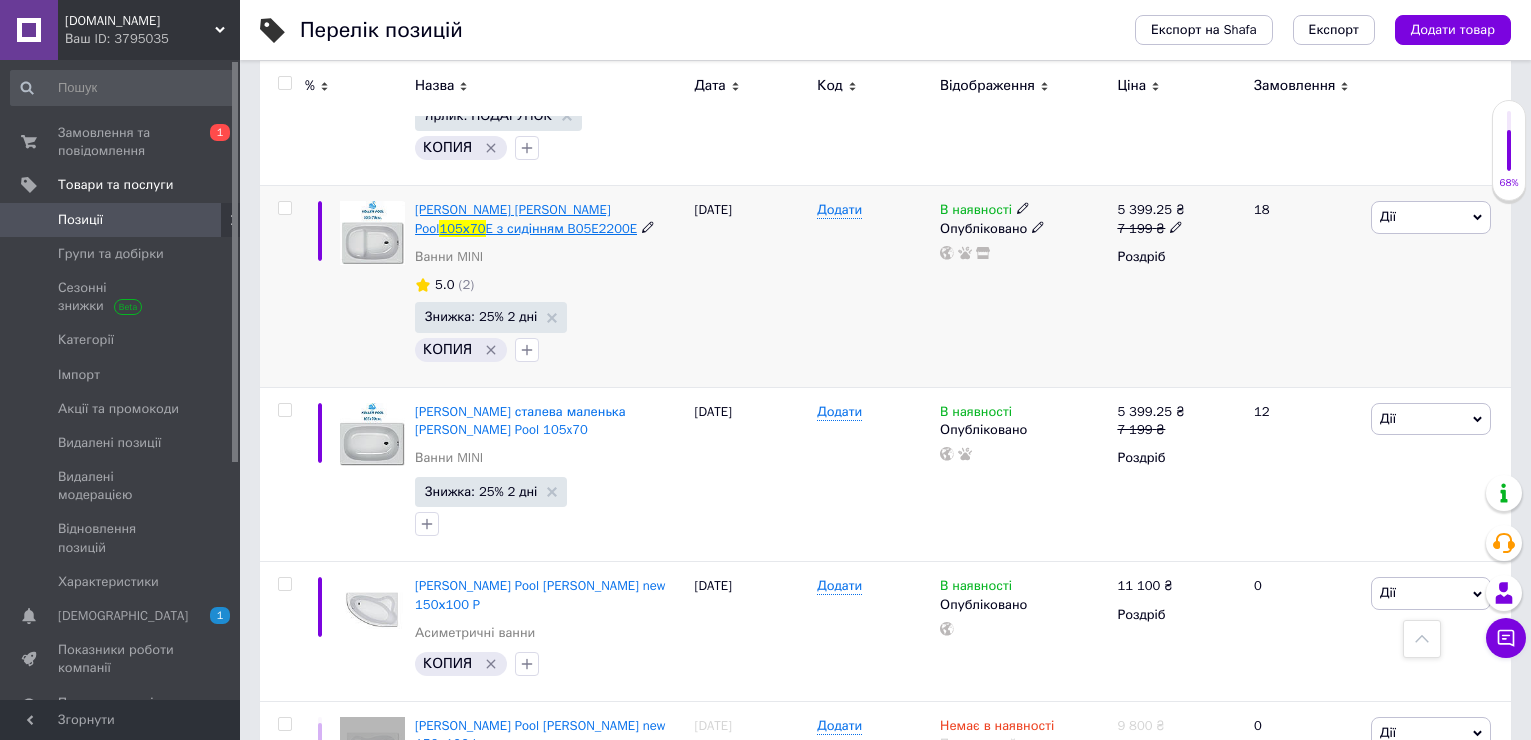 drag, startPoint x: 537, startPoint y: 232, endPoint x: 416, endPoint y: 214, distance: 122.33152 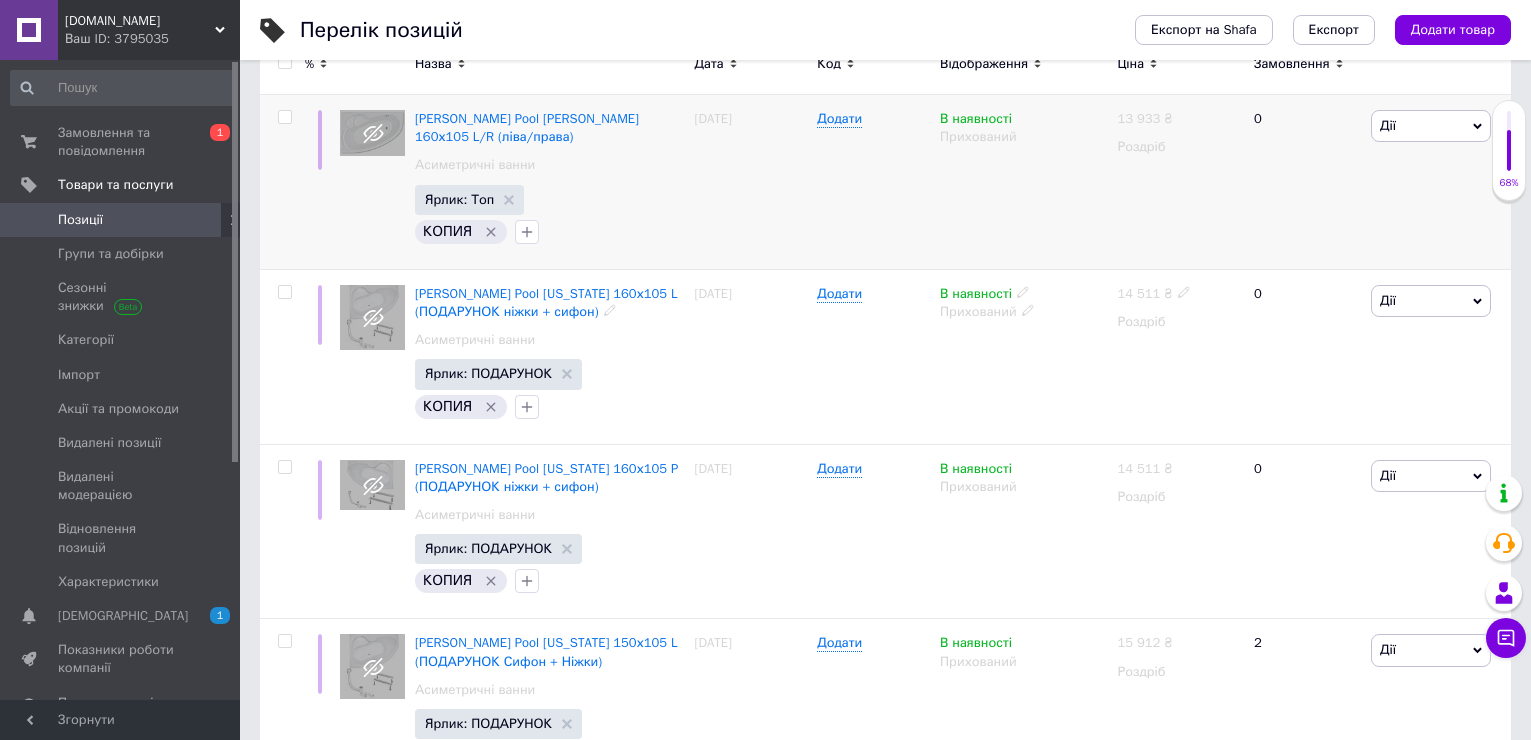 scroll, scrollTop: 360, scrollLeft: 0, axis: vertical 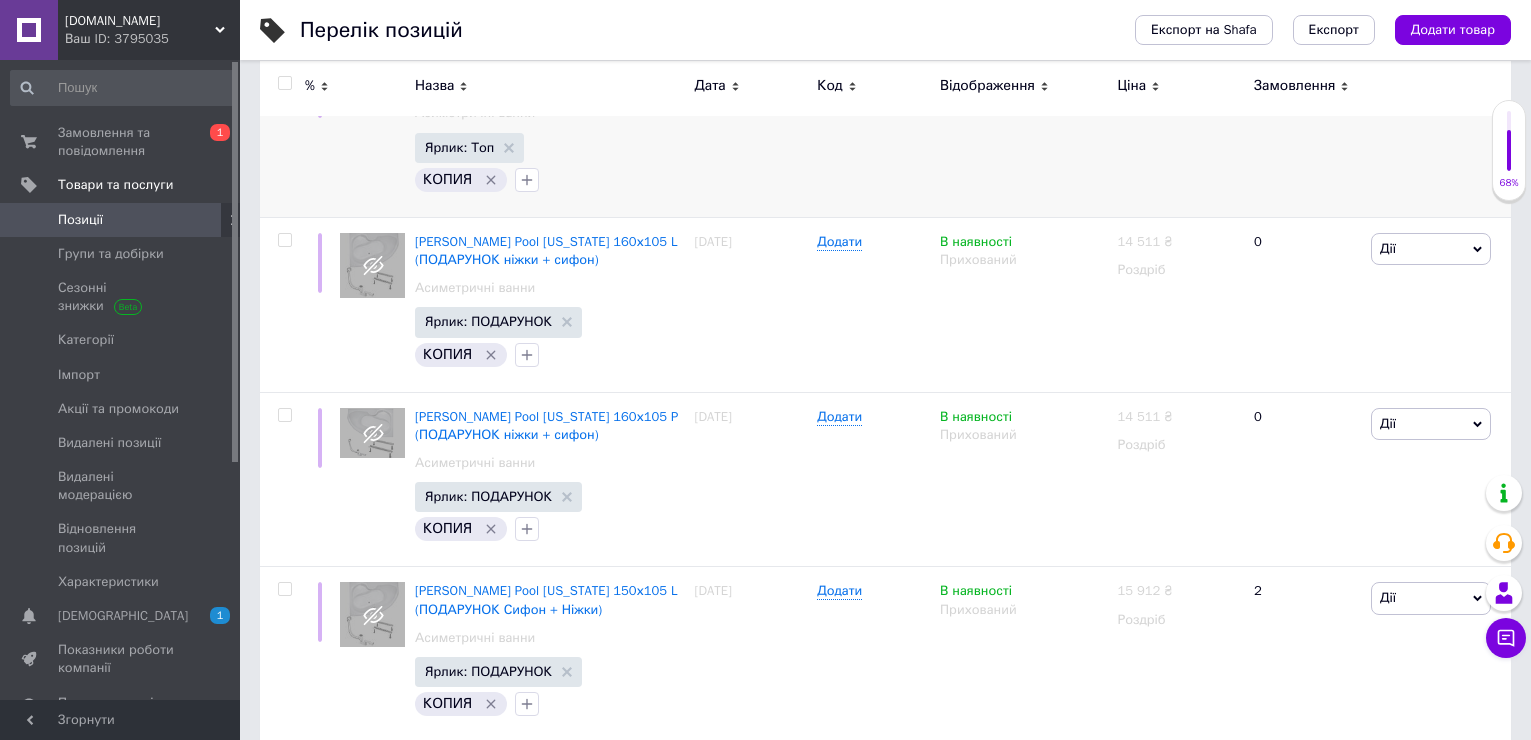 click at bounding box center [282, 130] 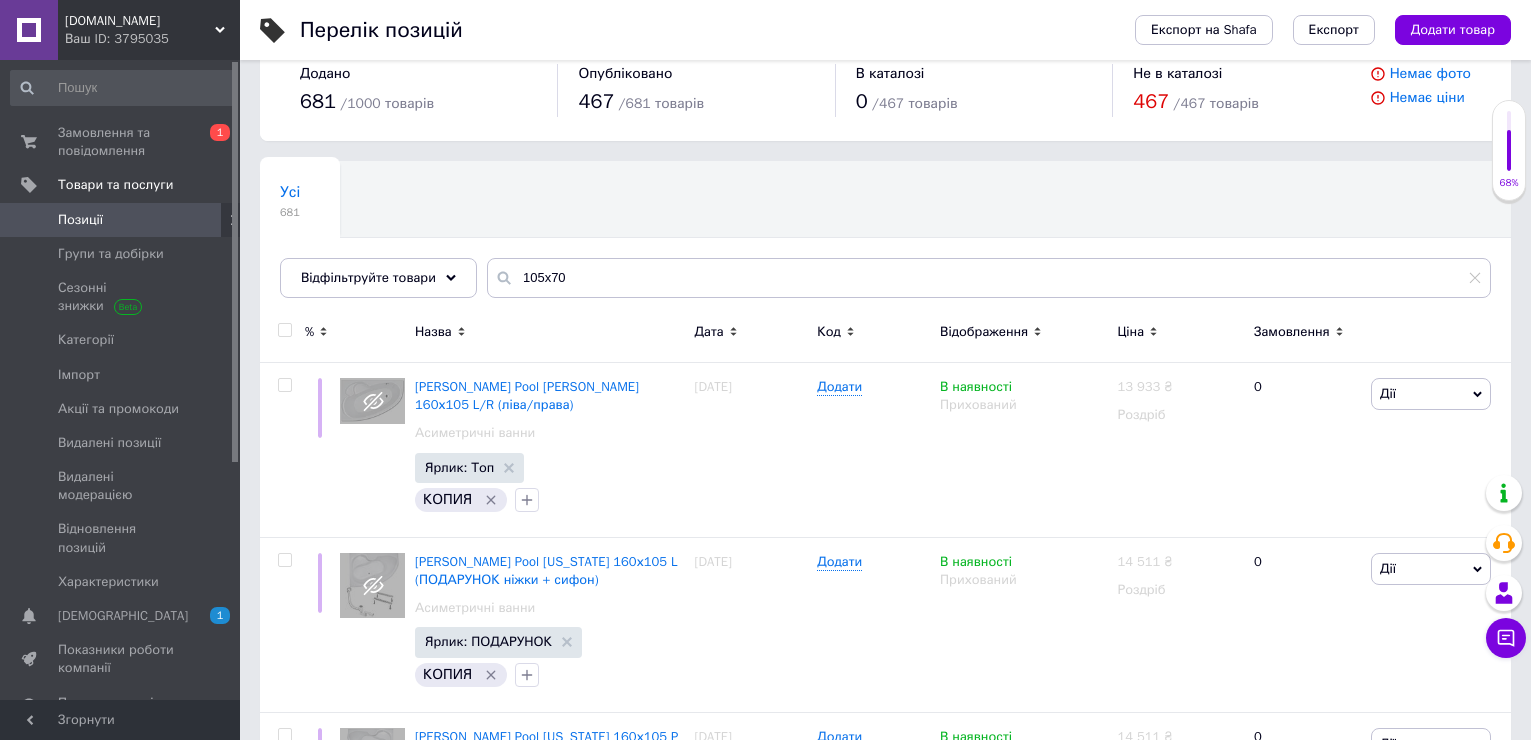 scroll, scrollTop: 0, scrollLeft: 0, axis: both 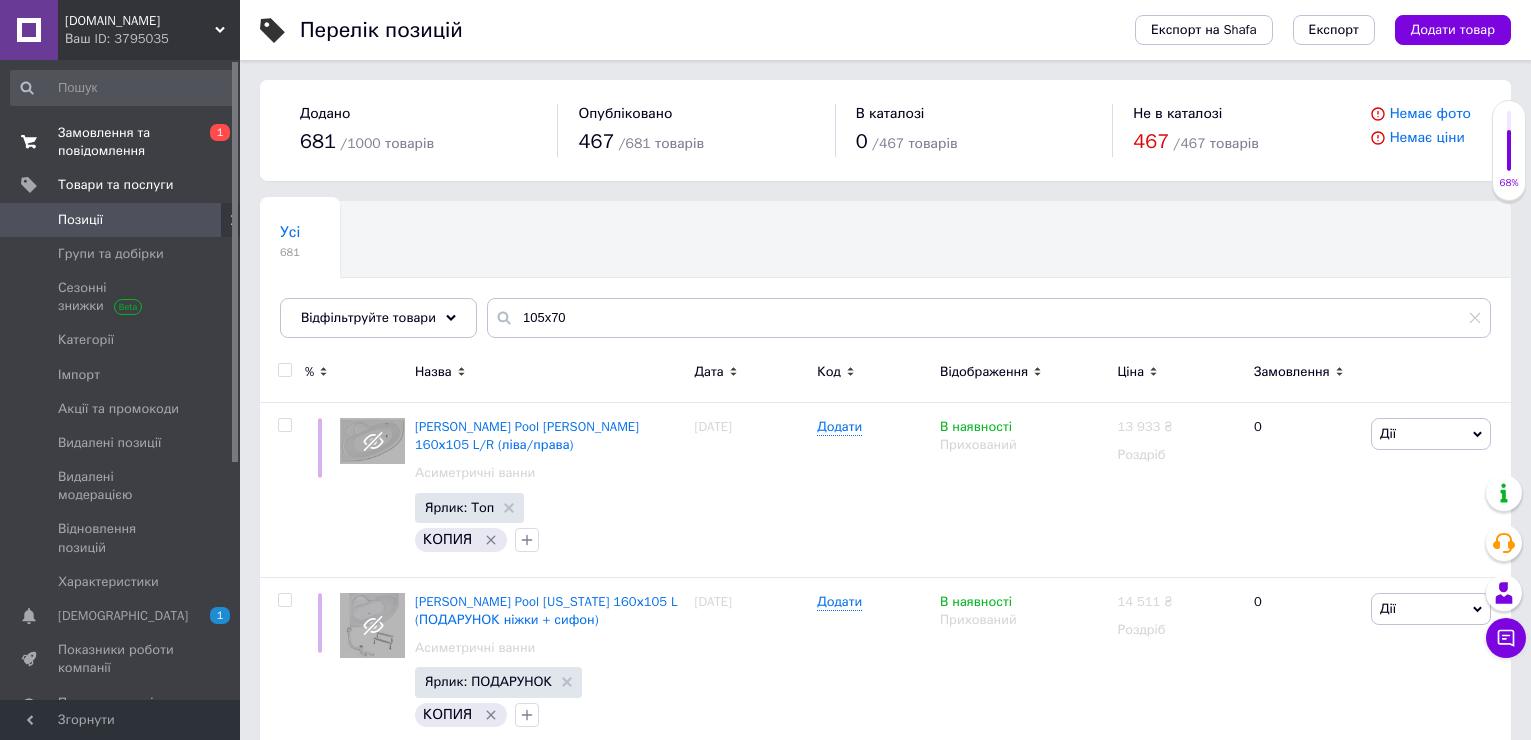 click on "Замовлення та повідомлення" at bounding box center (121, 142) 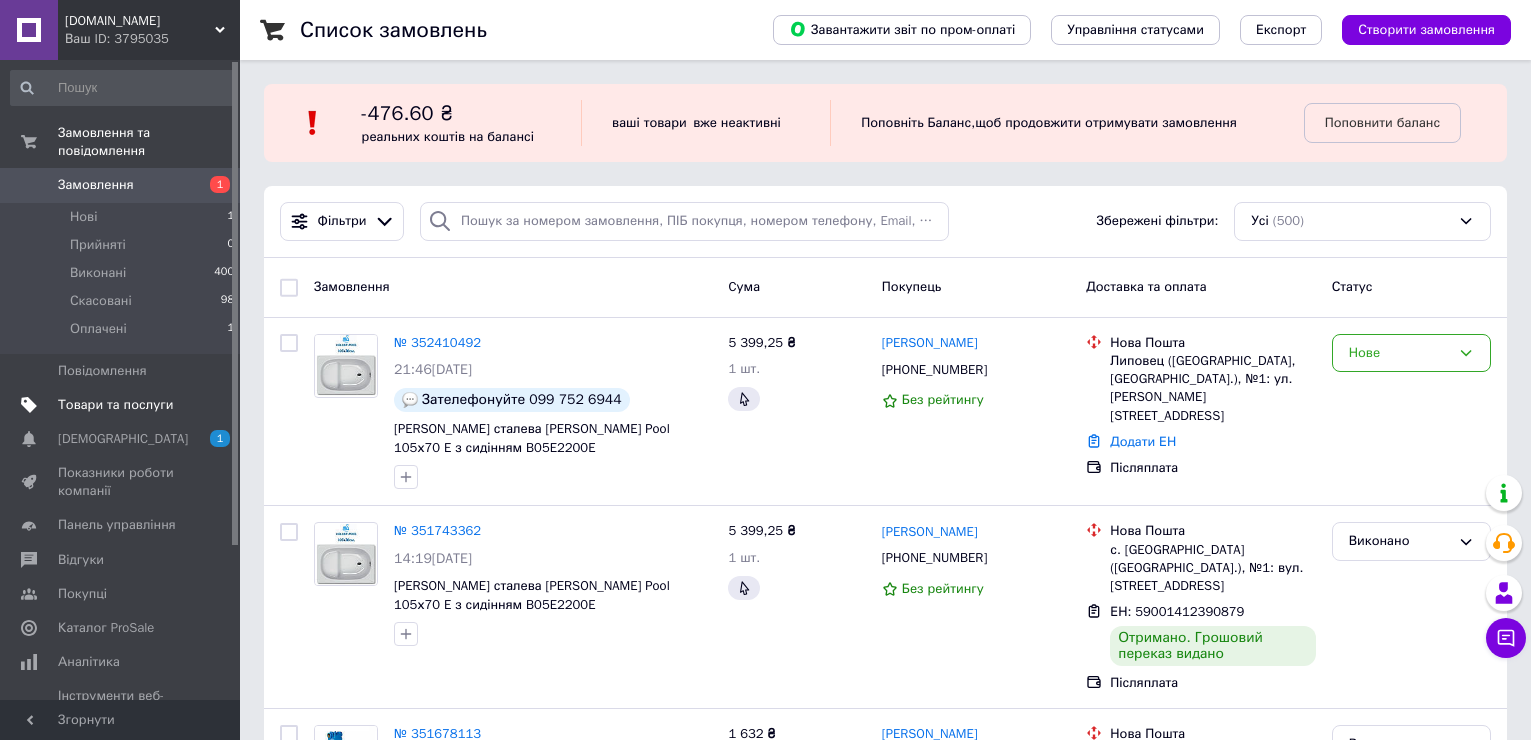 click on "Товари та послуги" at bounding box center (121, 405) 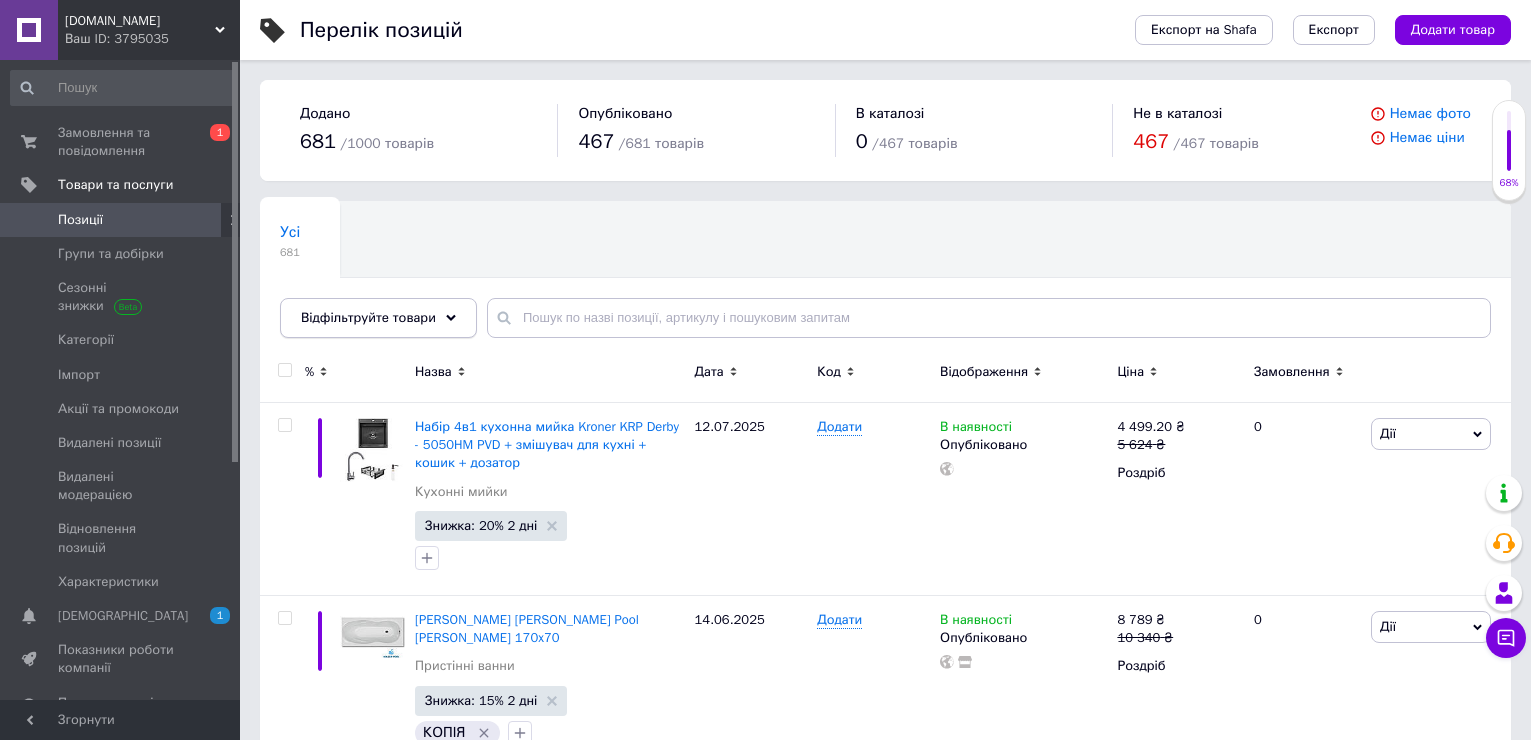 click on "Відфільтруйте товари" at bounding box center [378, 318] 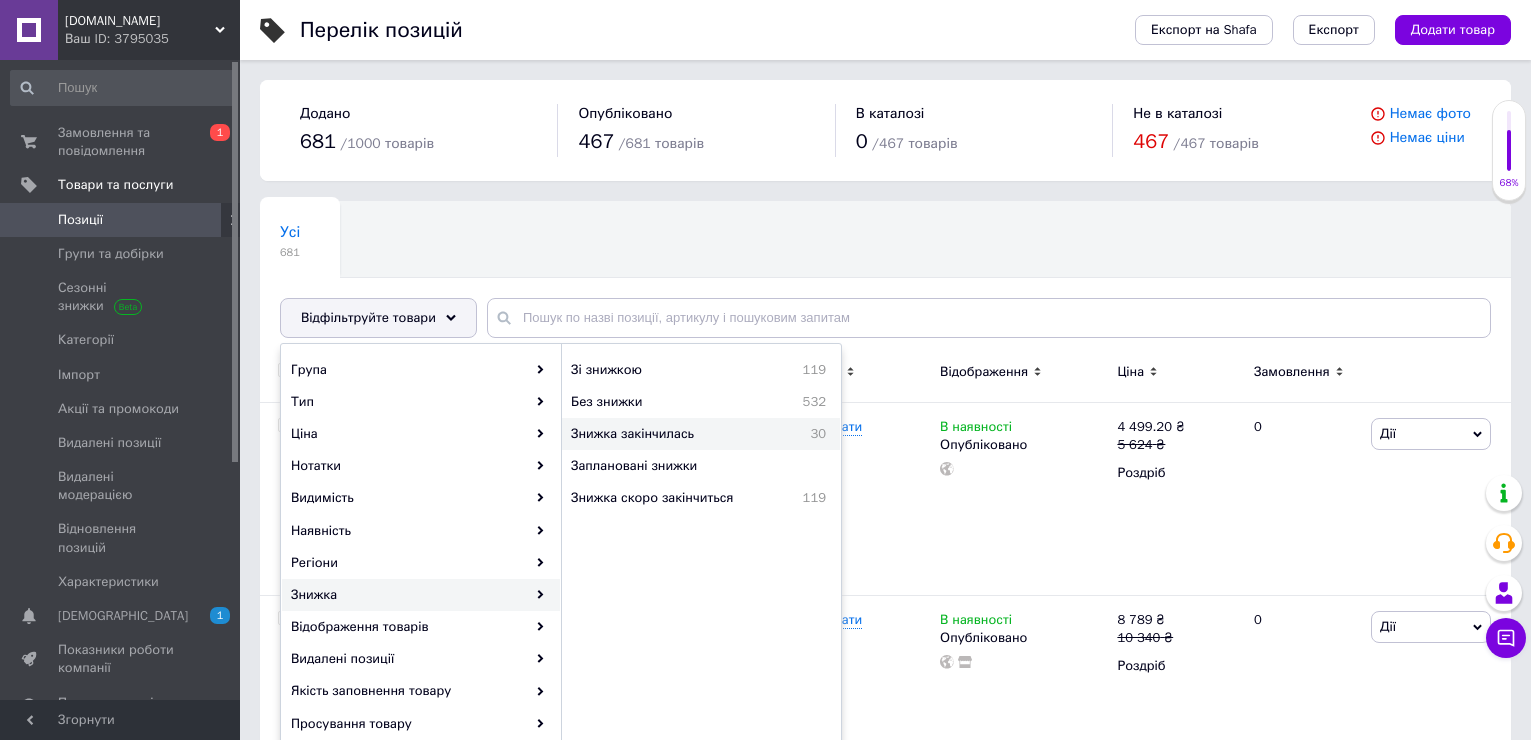click on "Знижка закінчилась" at bounding box center (676, 434) 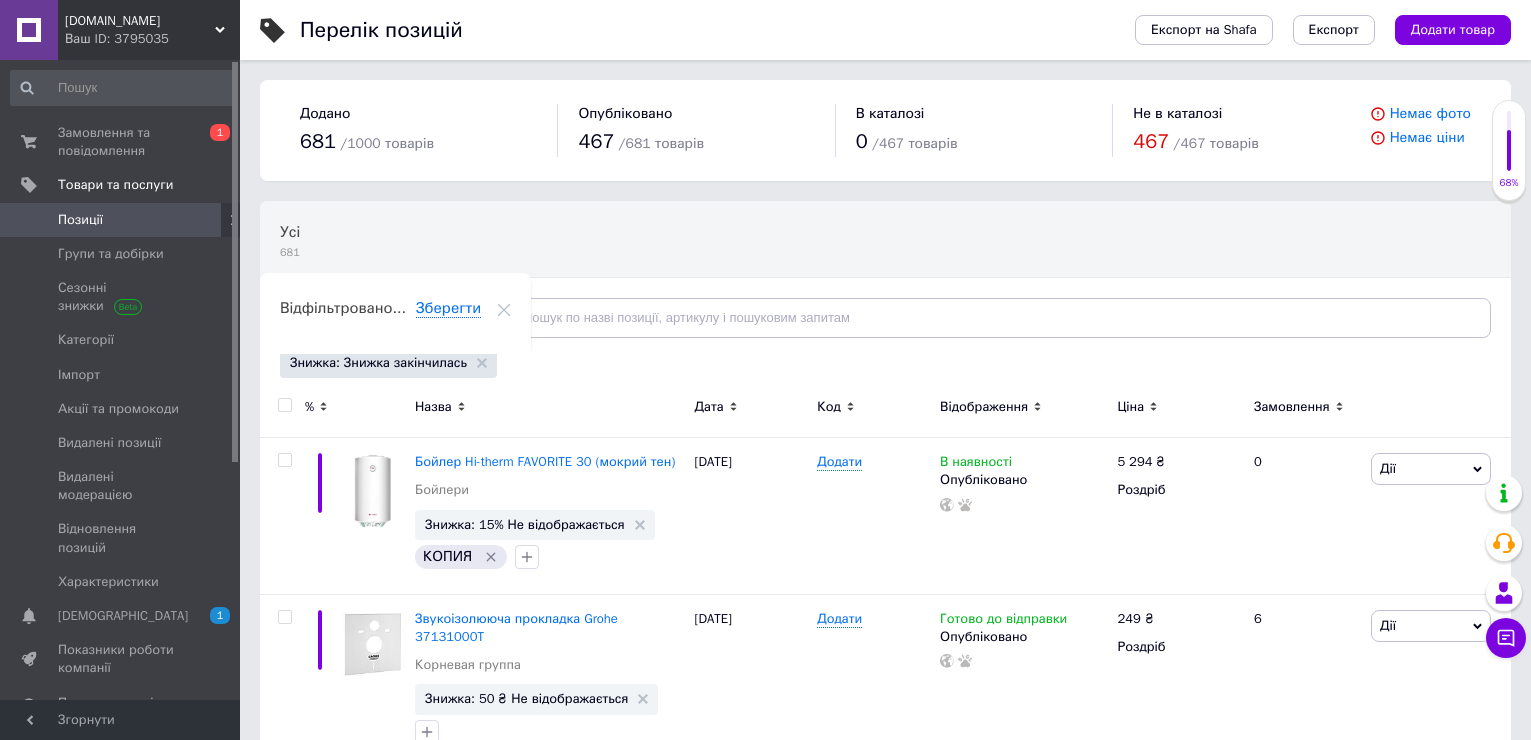 click at bounding box center [284, 405] 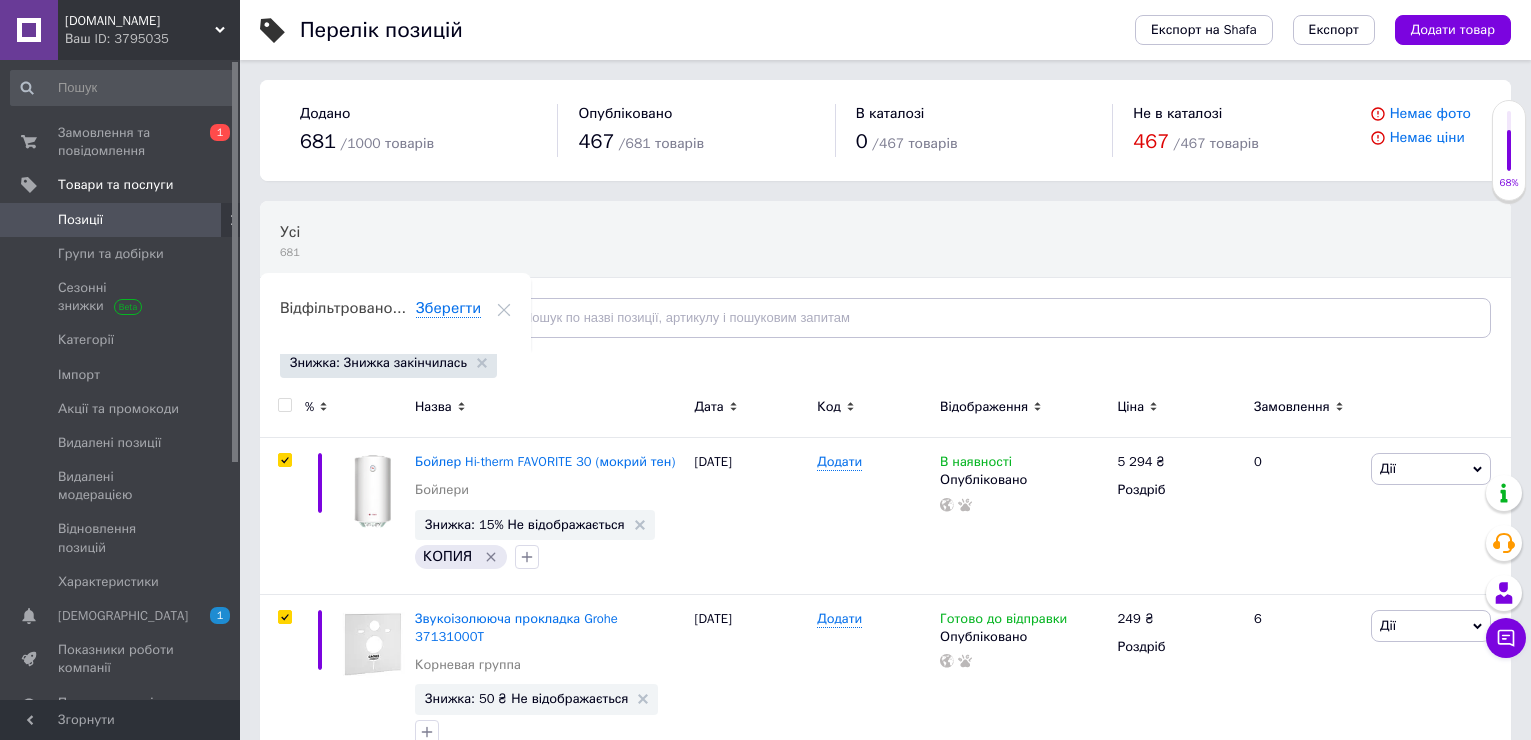 checkbox on "true" 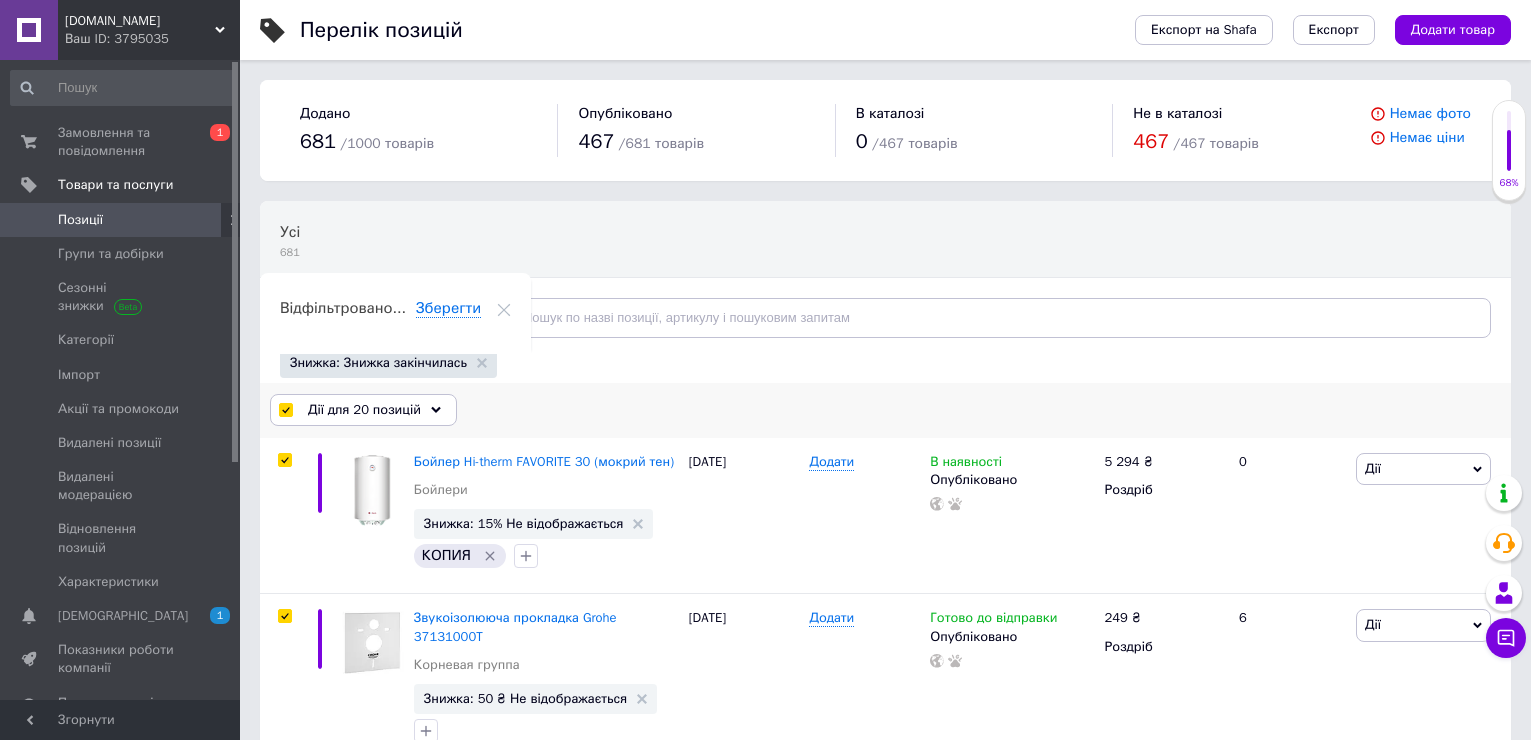 click on "Дії для 20 позицій" at bounding box center (364, 410) 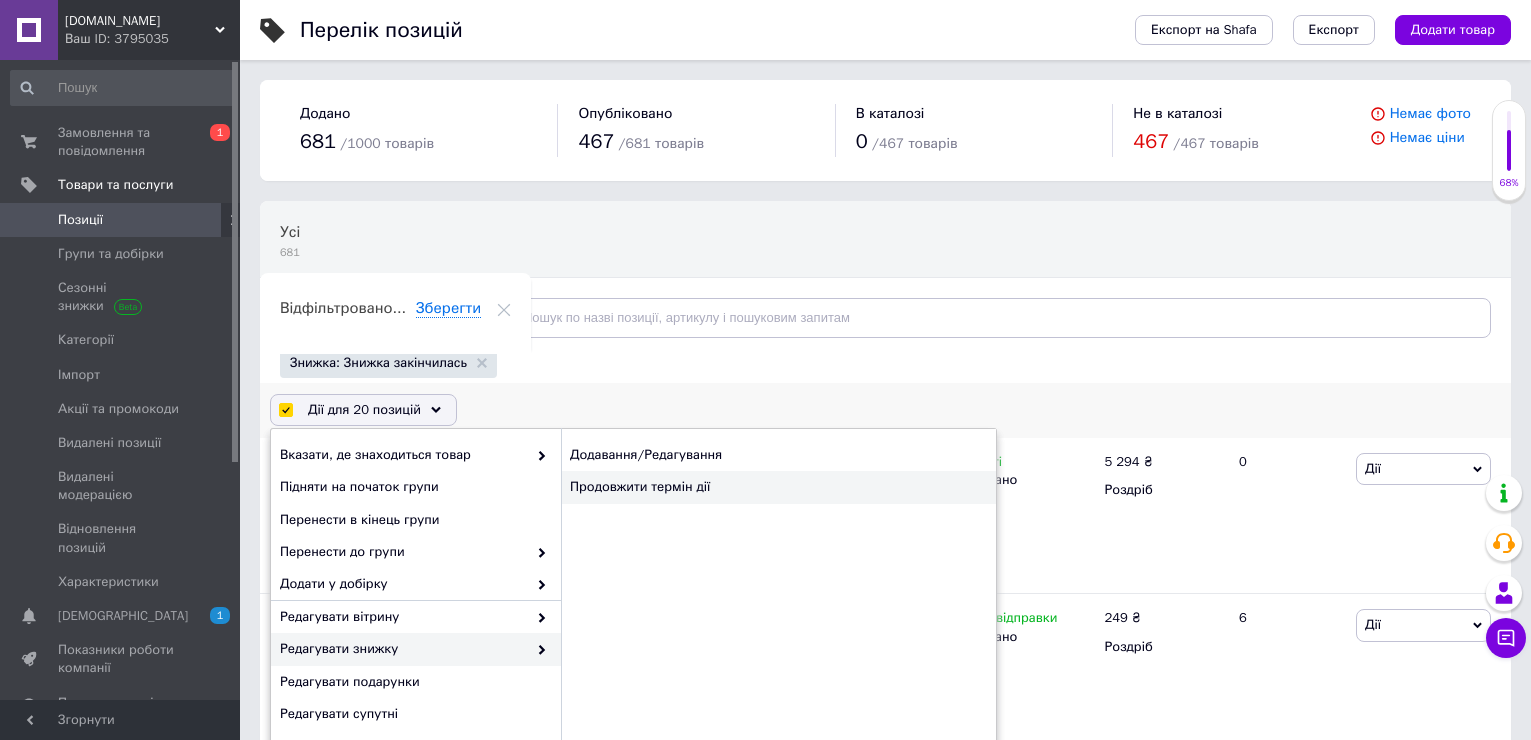 click on "Продовжити термін дії" at bounding box center (778, 487) 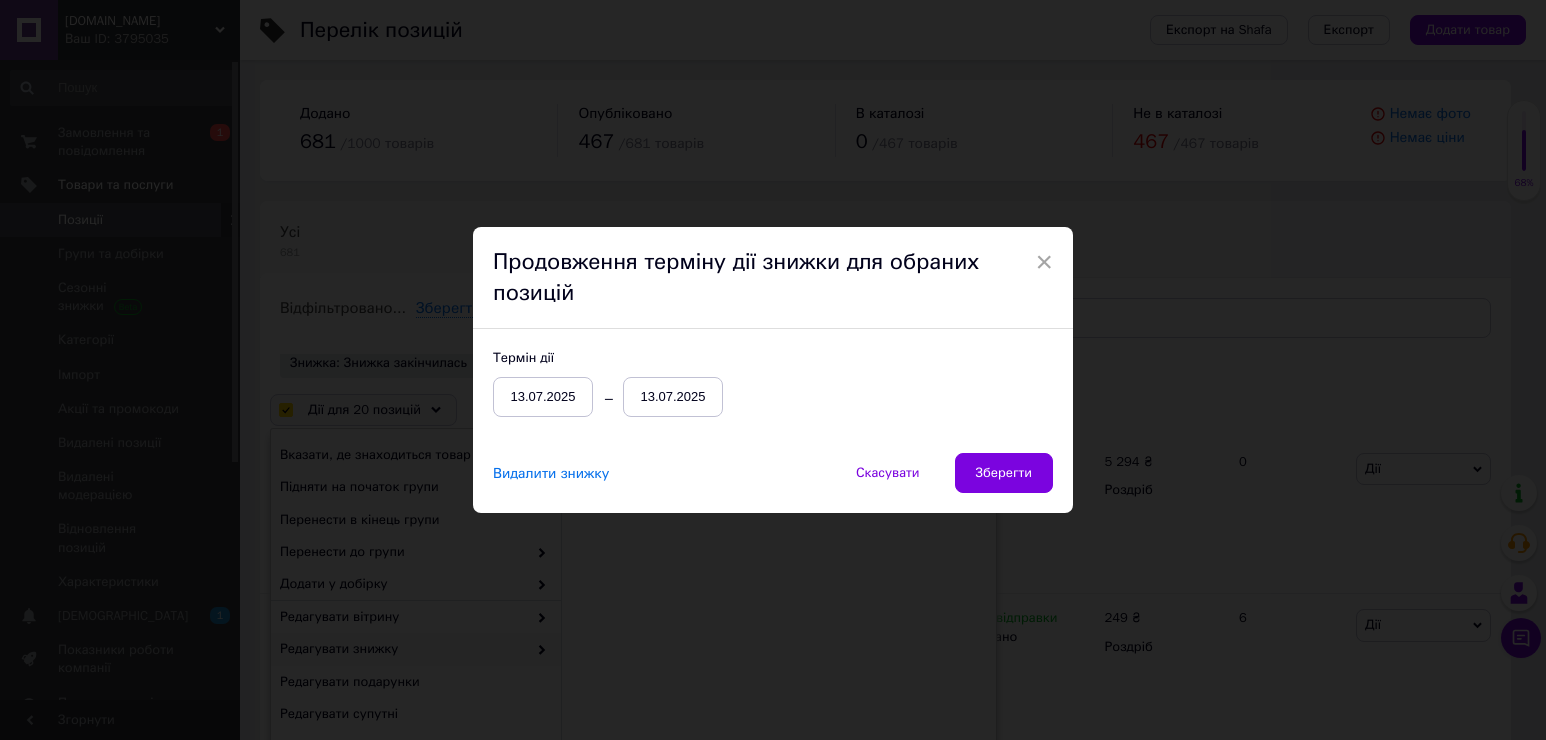 click on "13.07.2025" at bounding box center (673, 397) 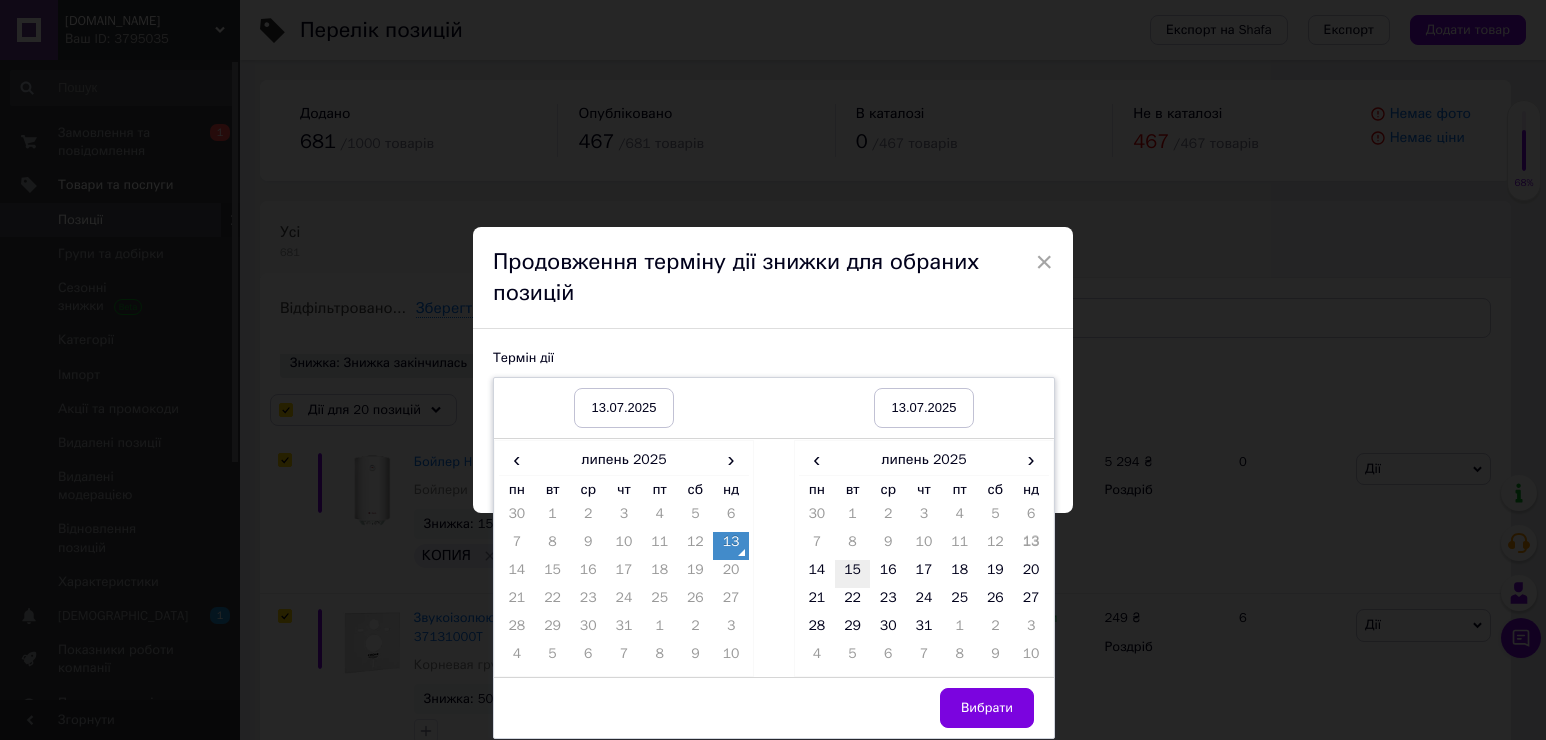 click on "15" at bounding box center (853, 574) 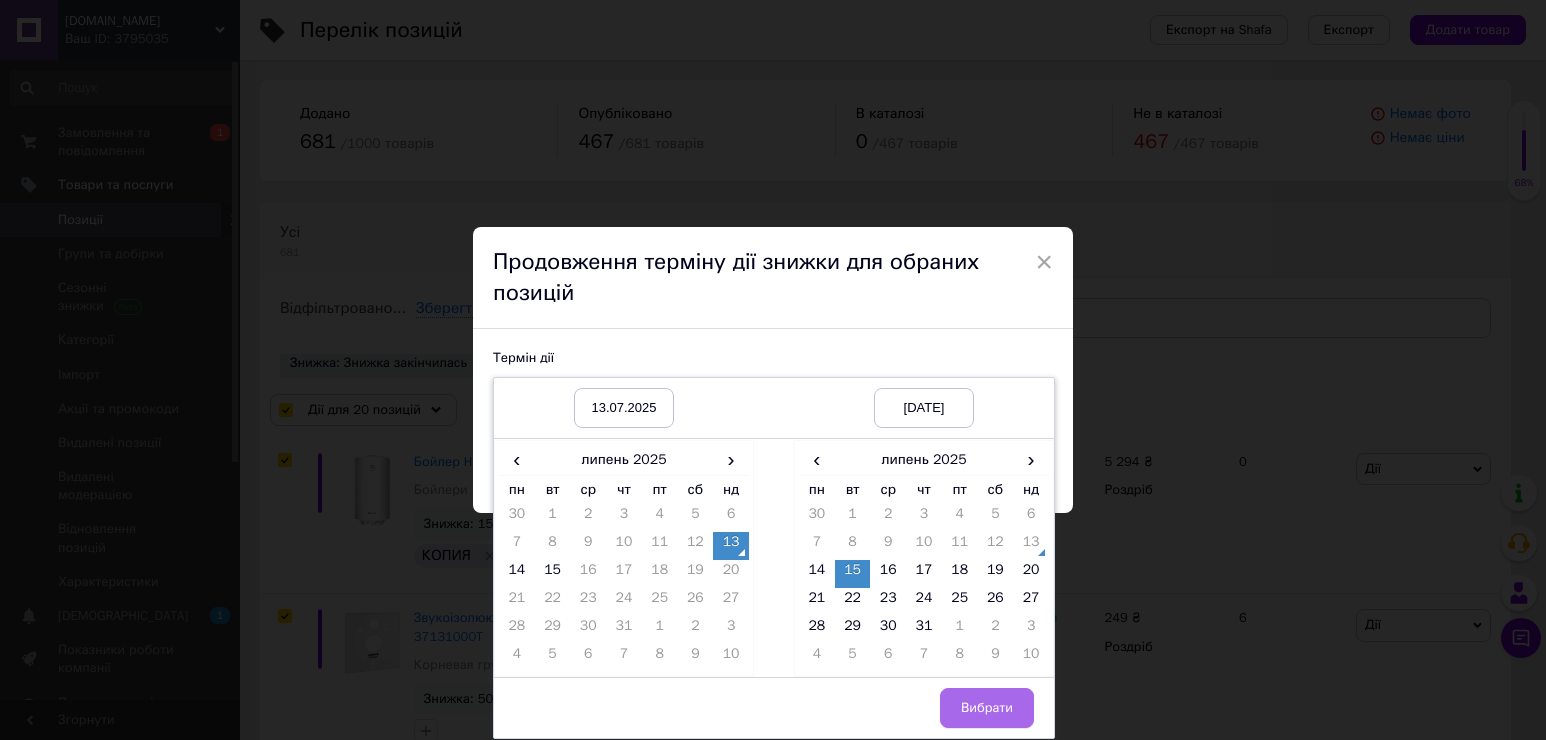 click on "Вибрати" at bounding box center [987, 708] 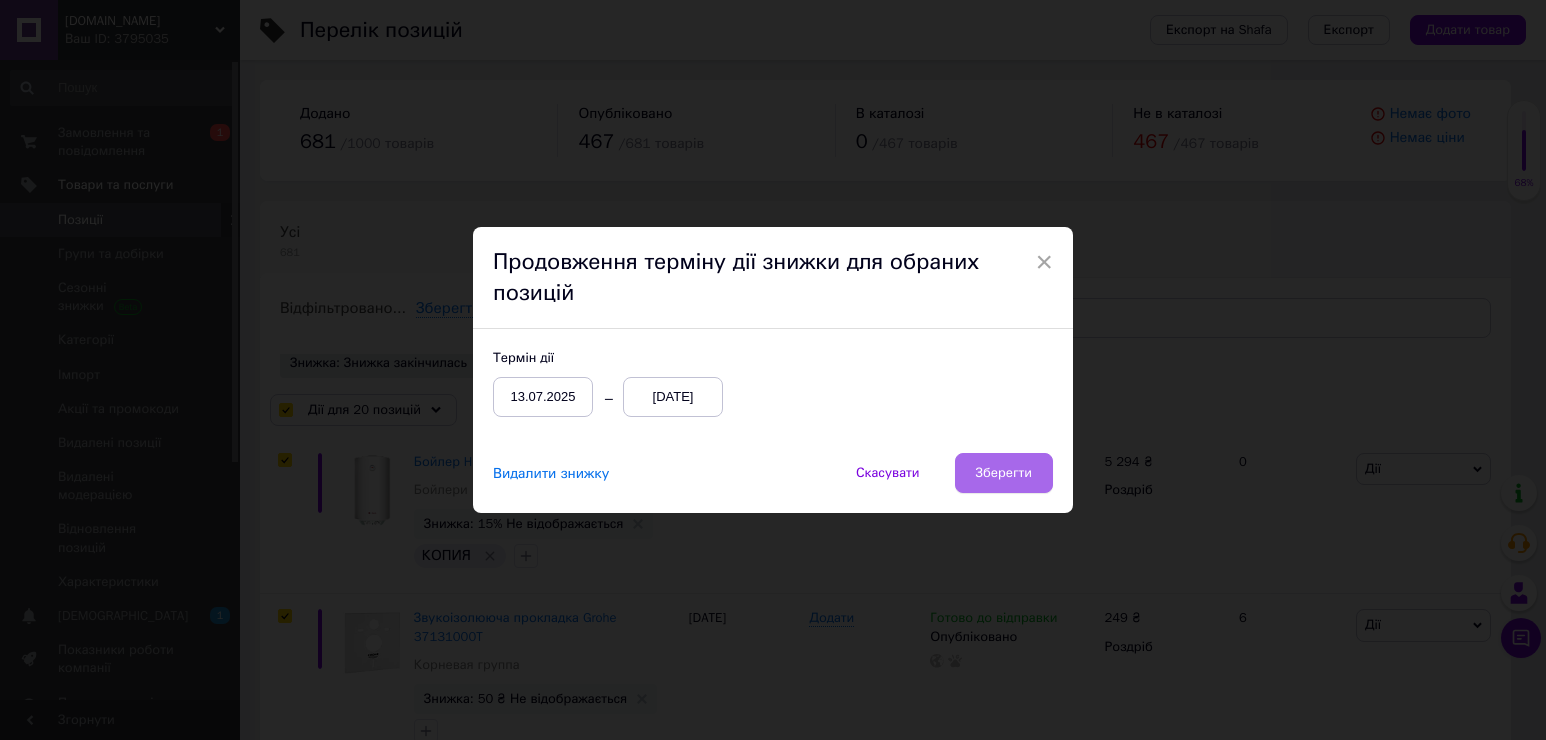 click on "Зберегти" at bounding box center (1004, 473) 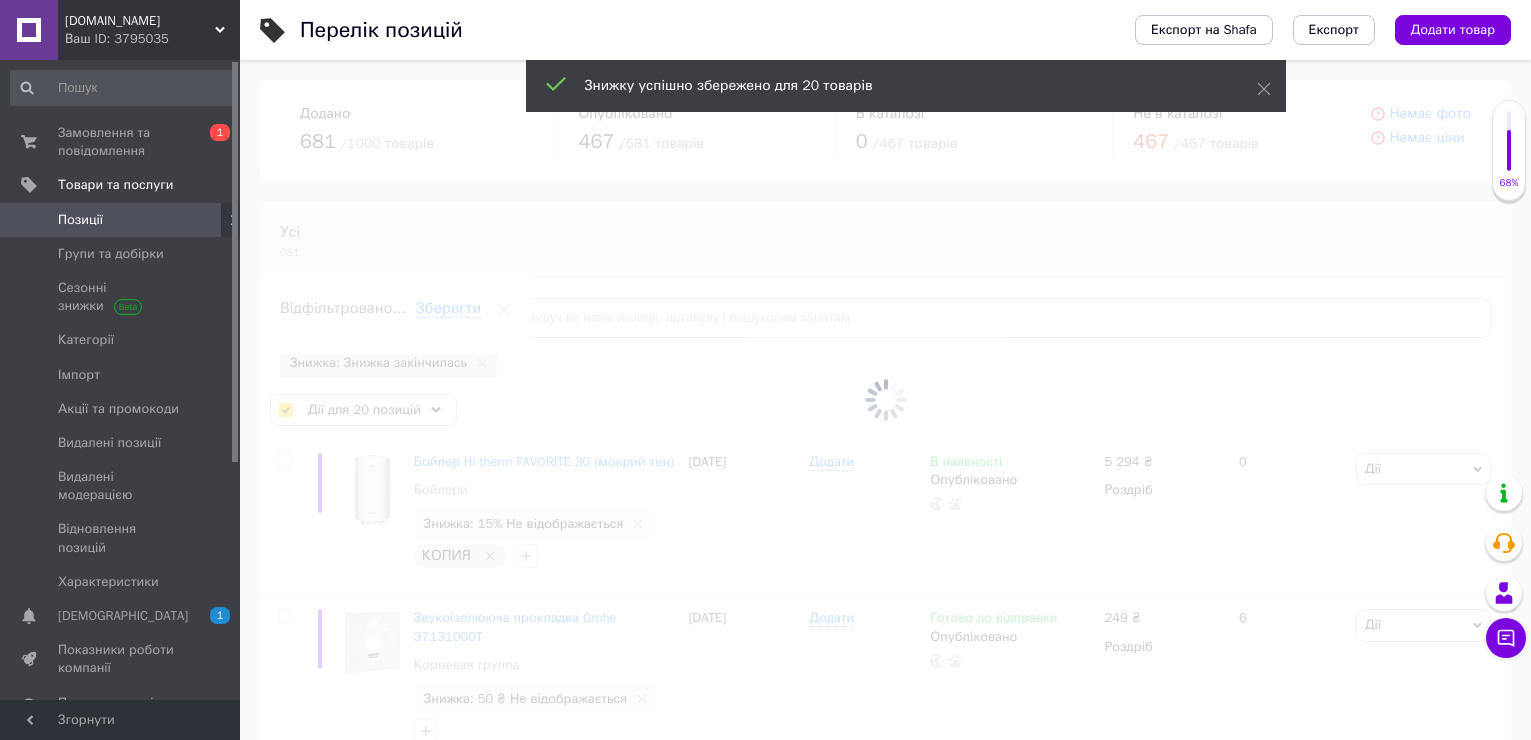 checkbox on "false" 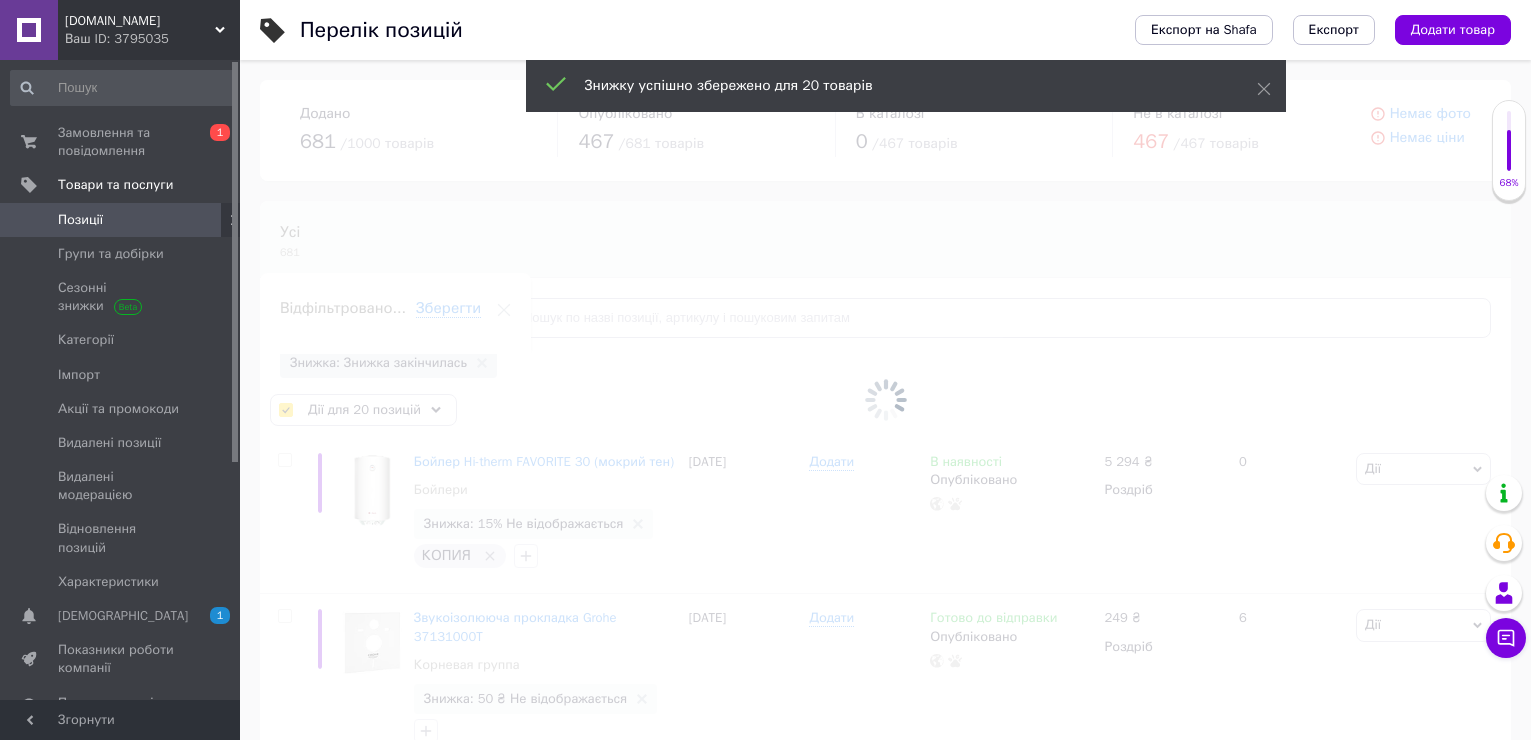 checkbox on "false" 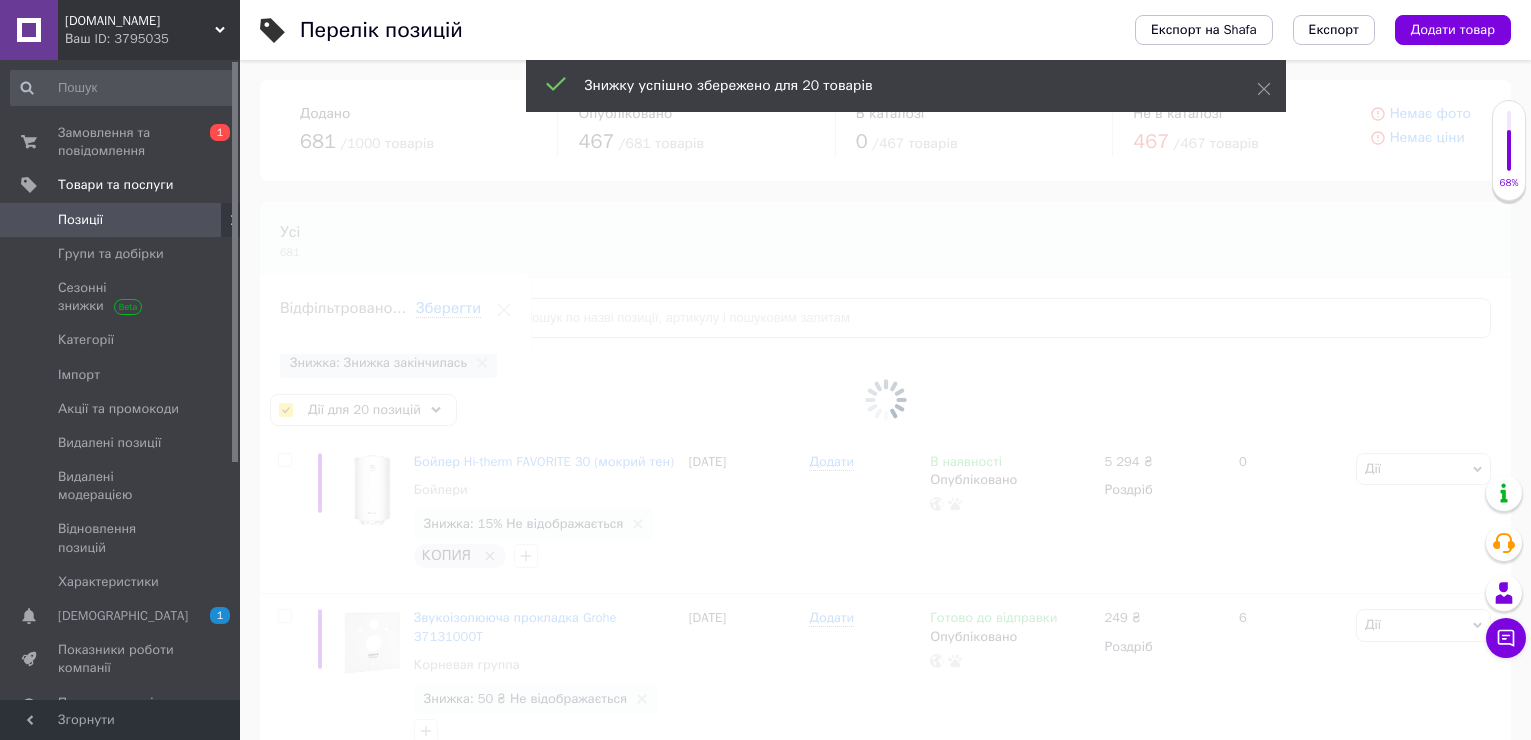 checkbox on "false" 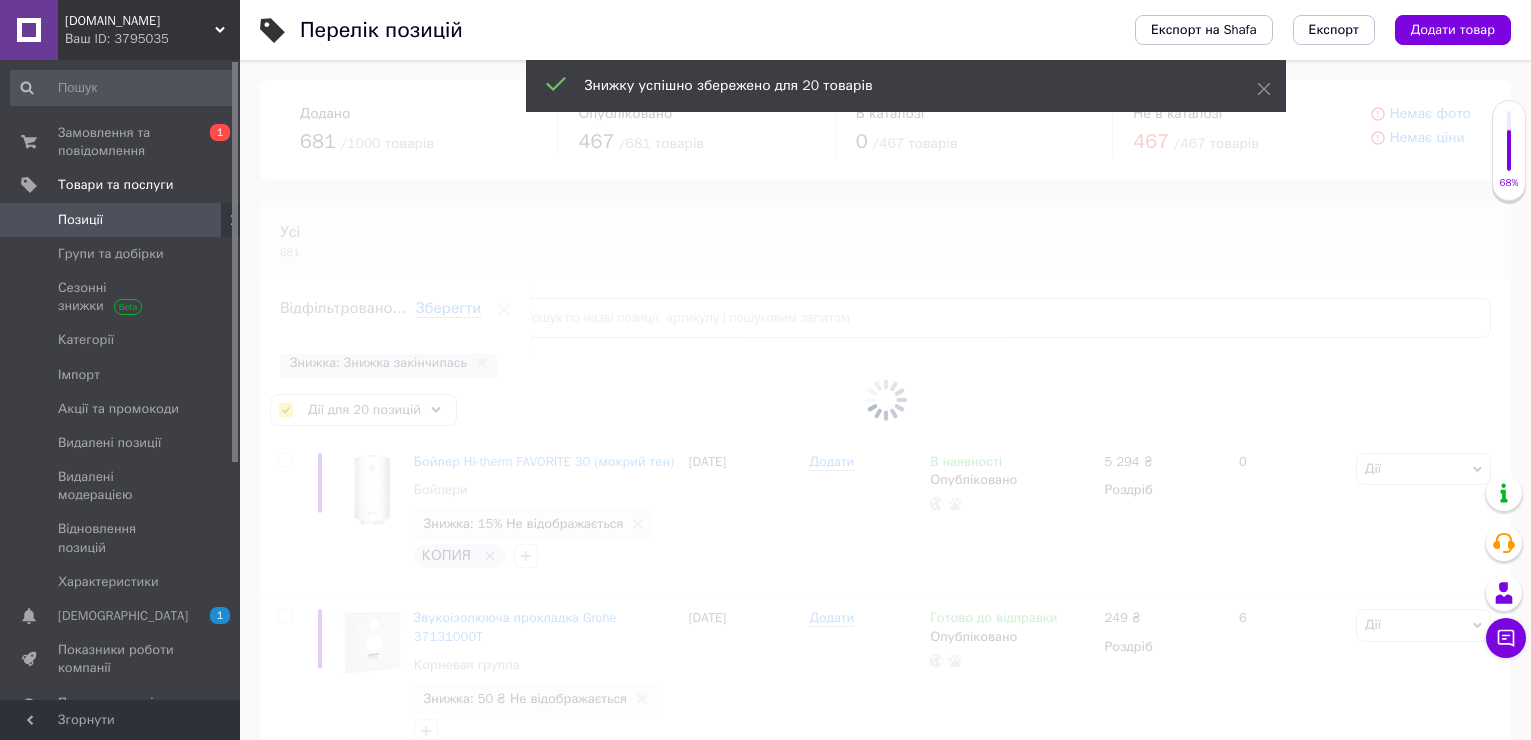 checkbox on "false" 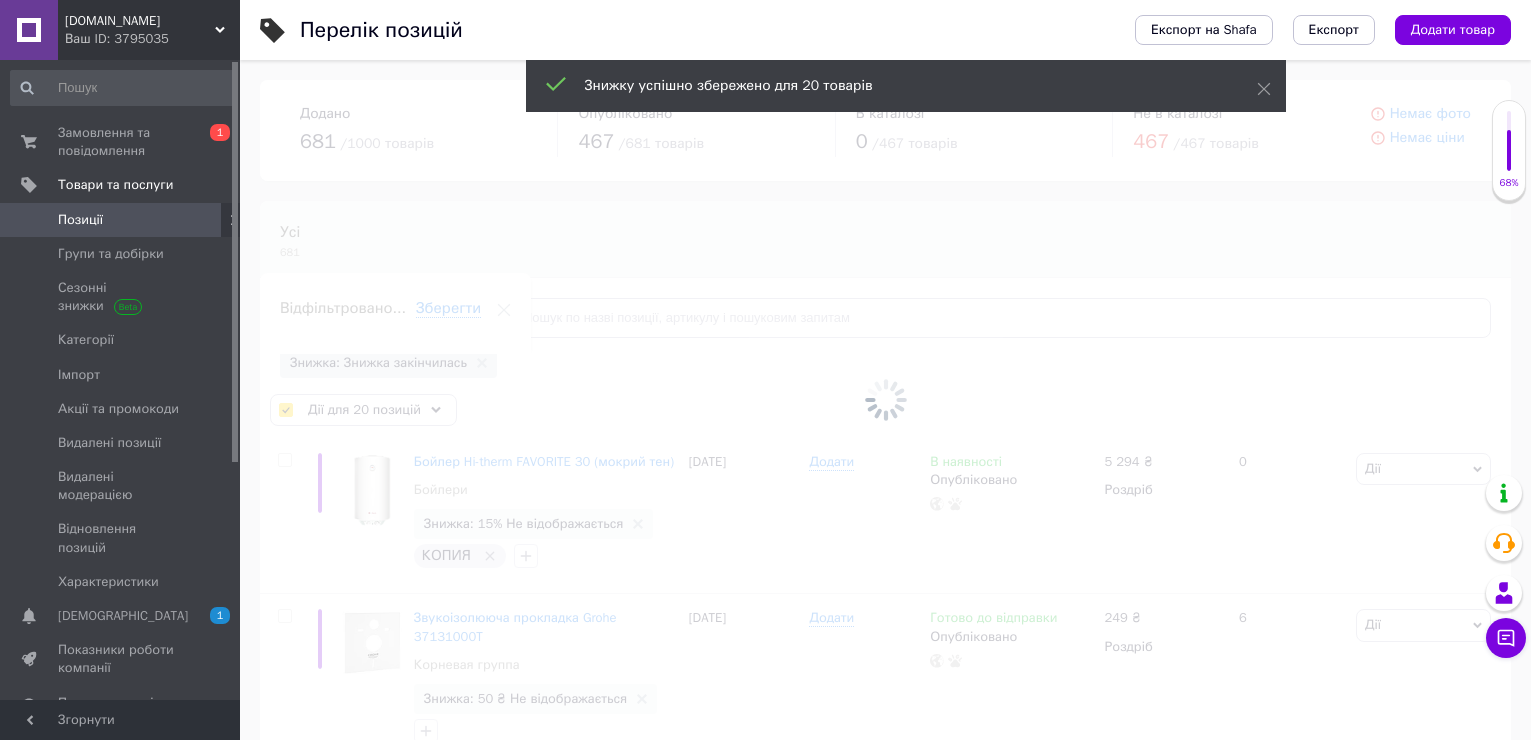 checkbox on "false" 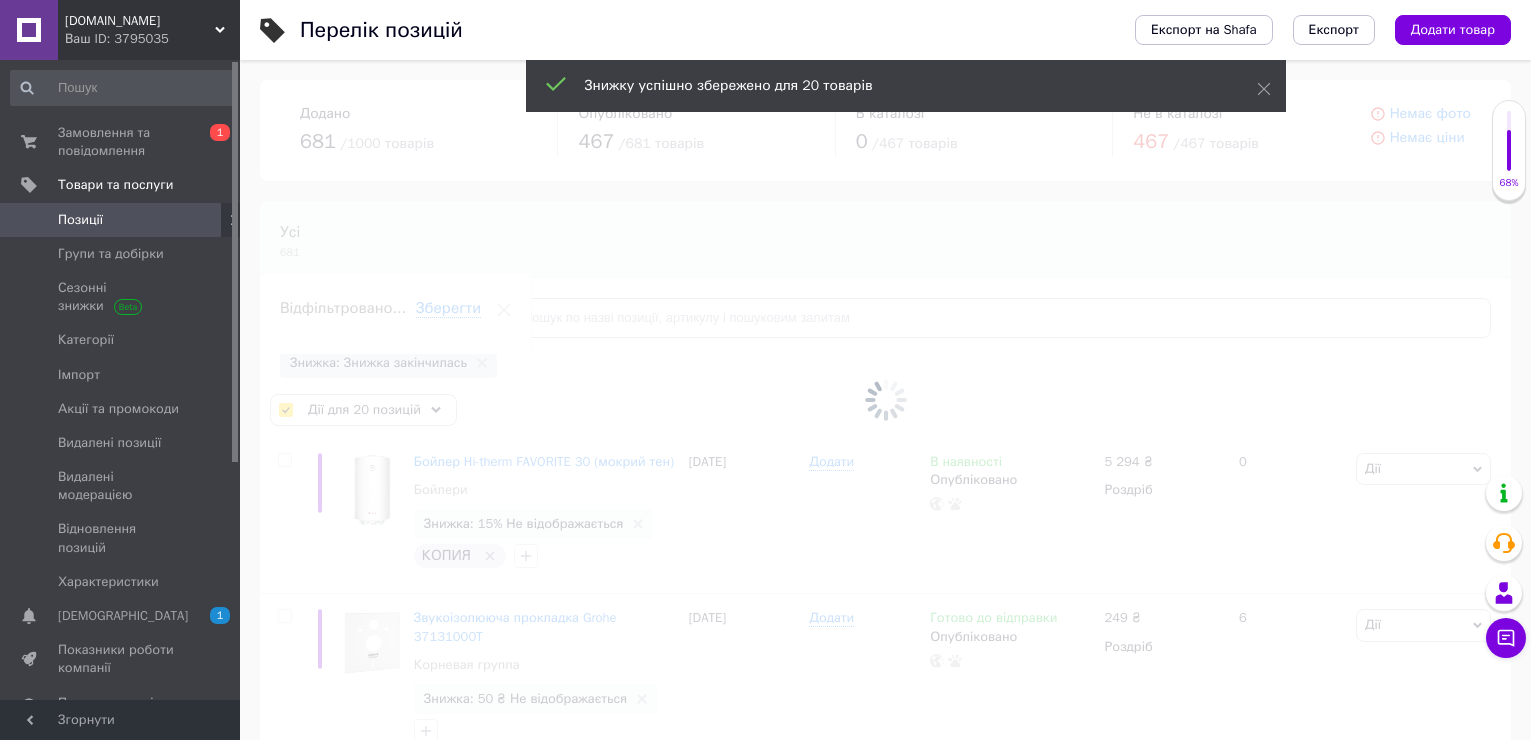checkbox on "false" 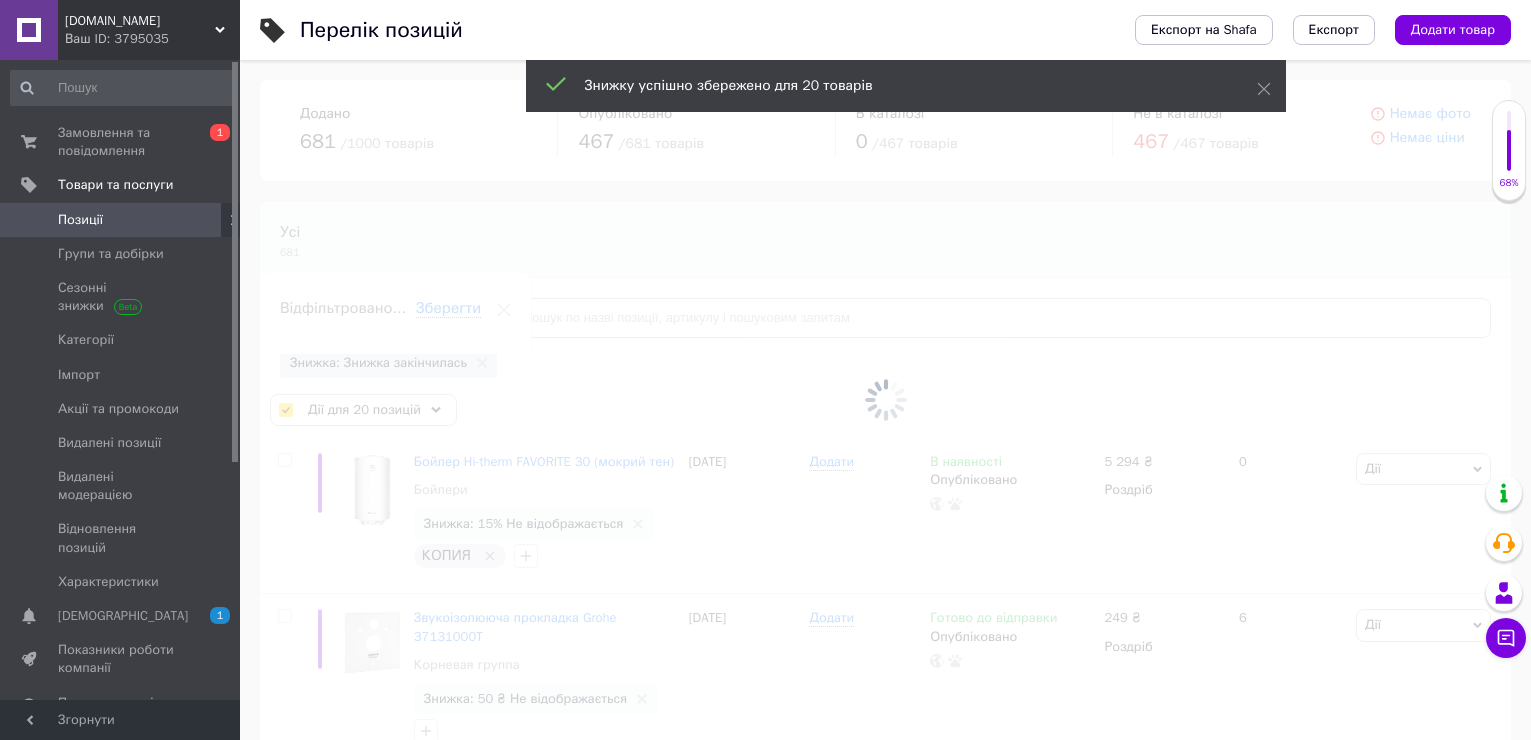 checkbox on "false" 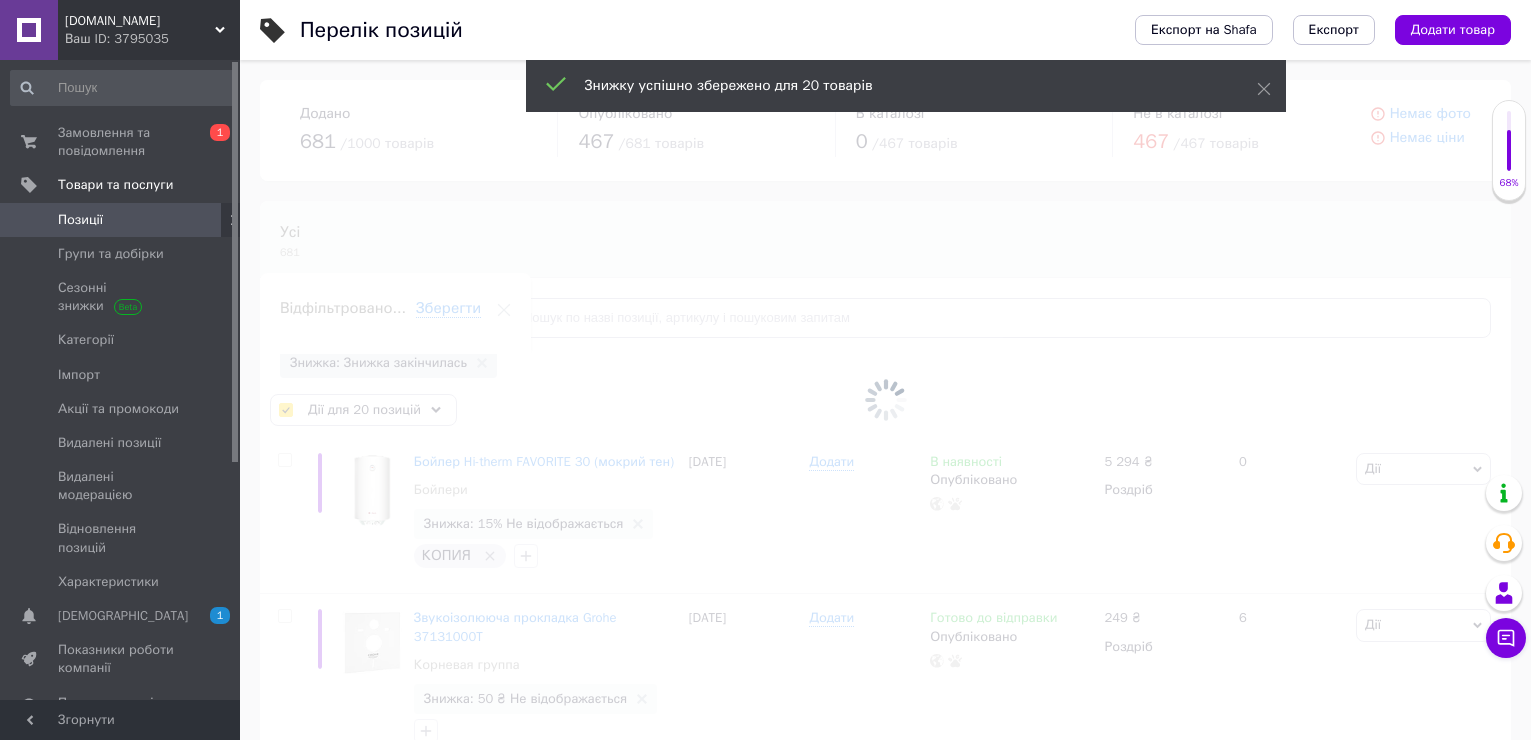 checkbox on "false" 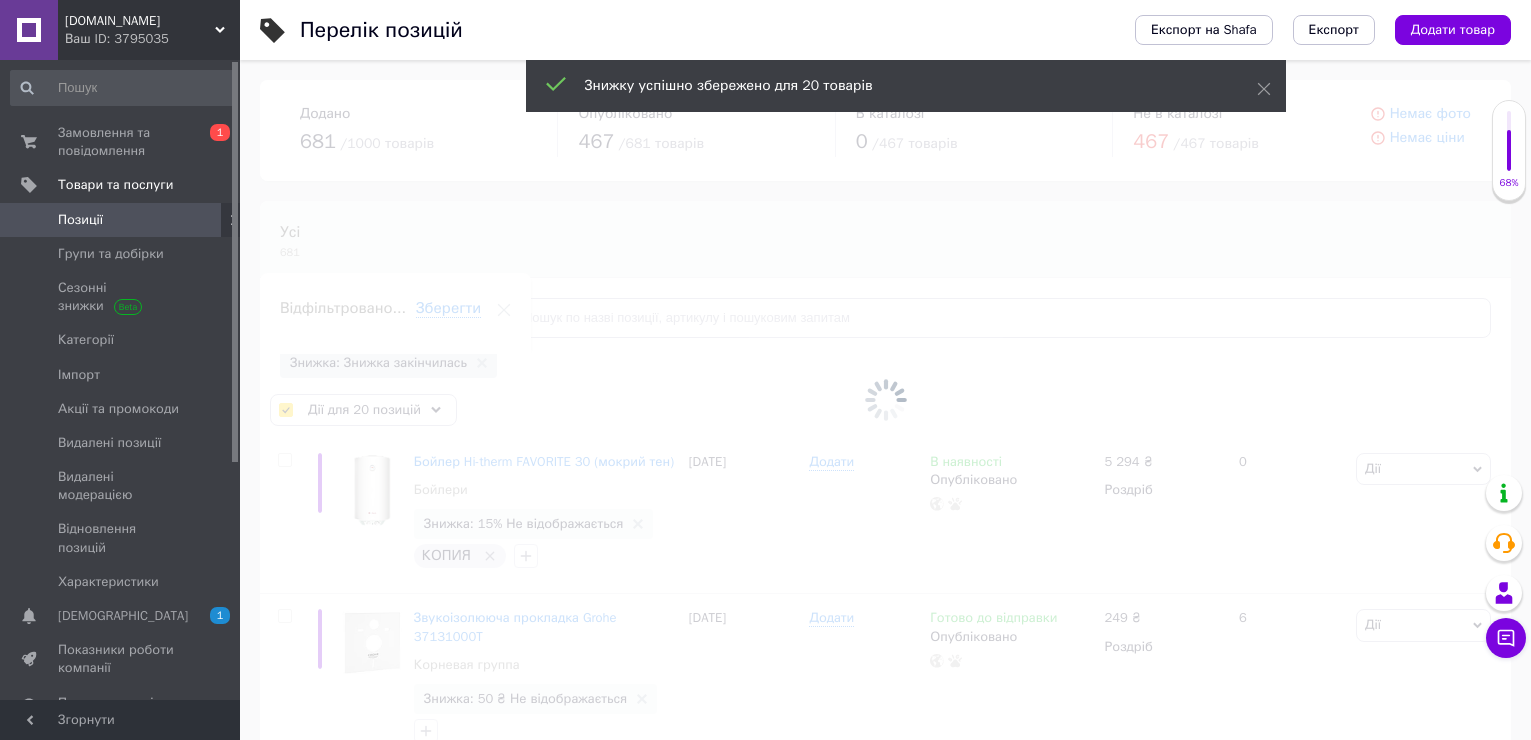 checkbox on "false" 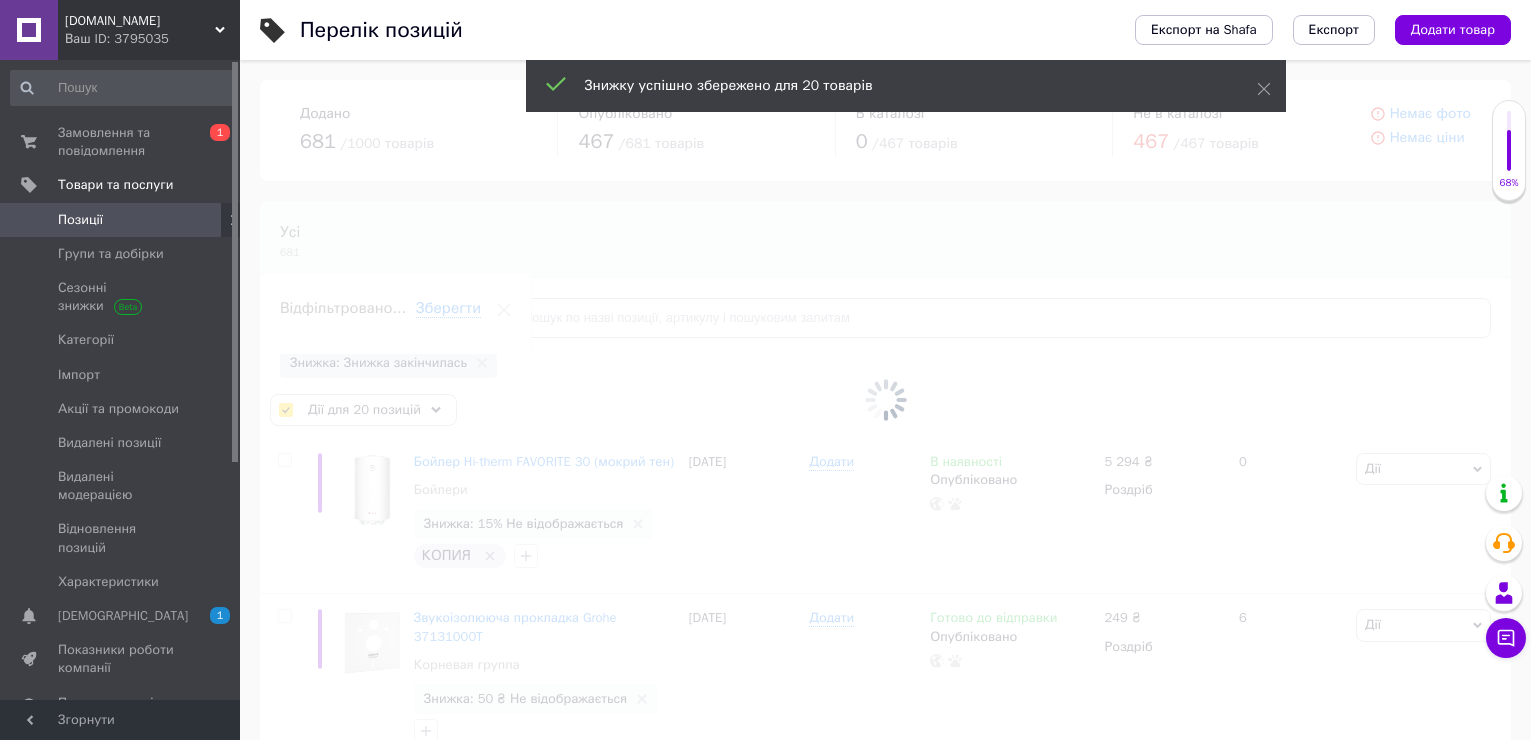checkbox on "false" 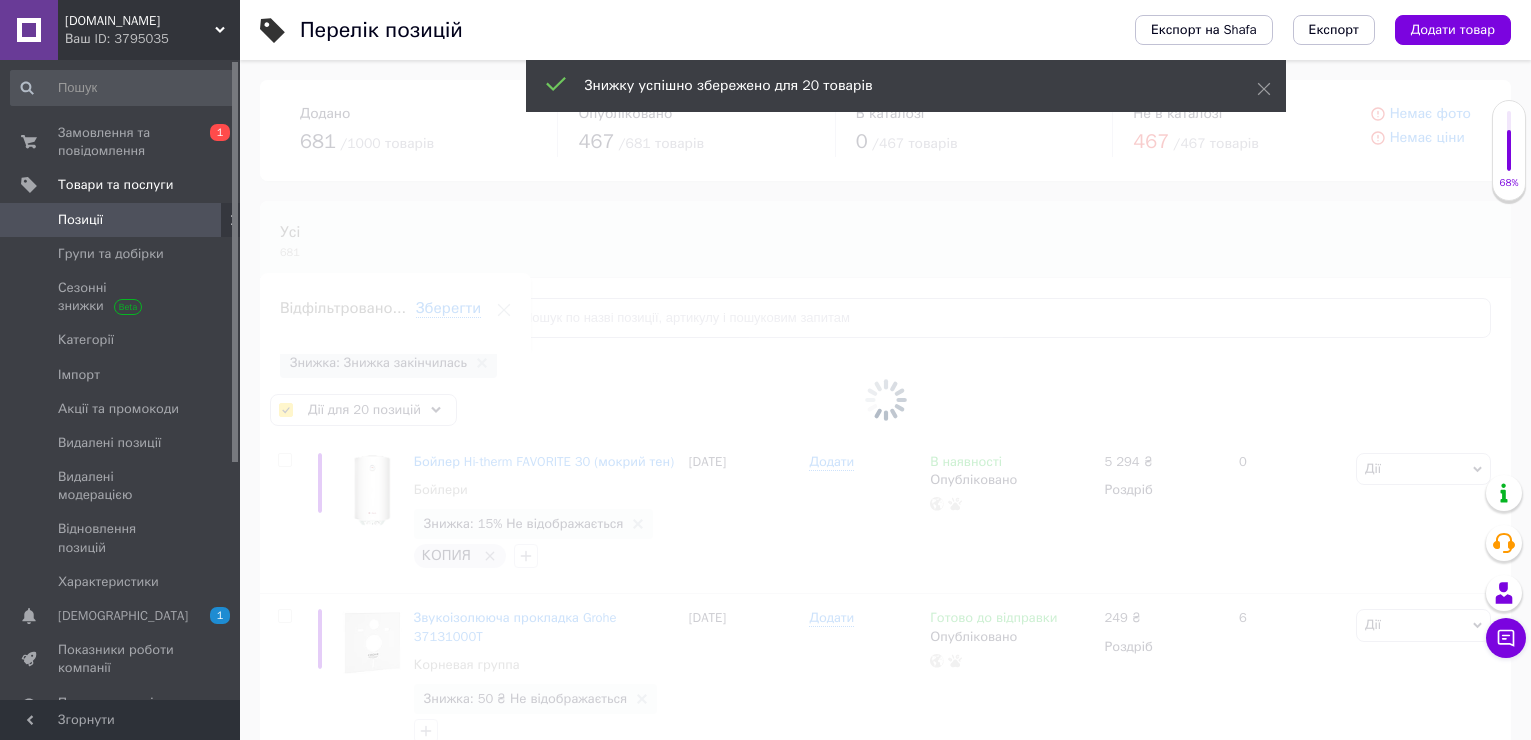 checkbox on "false" 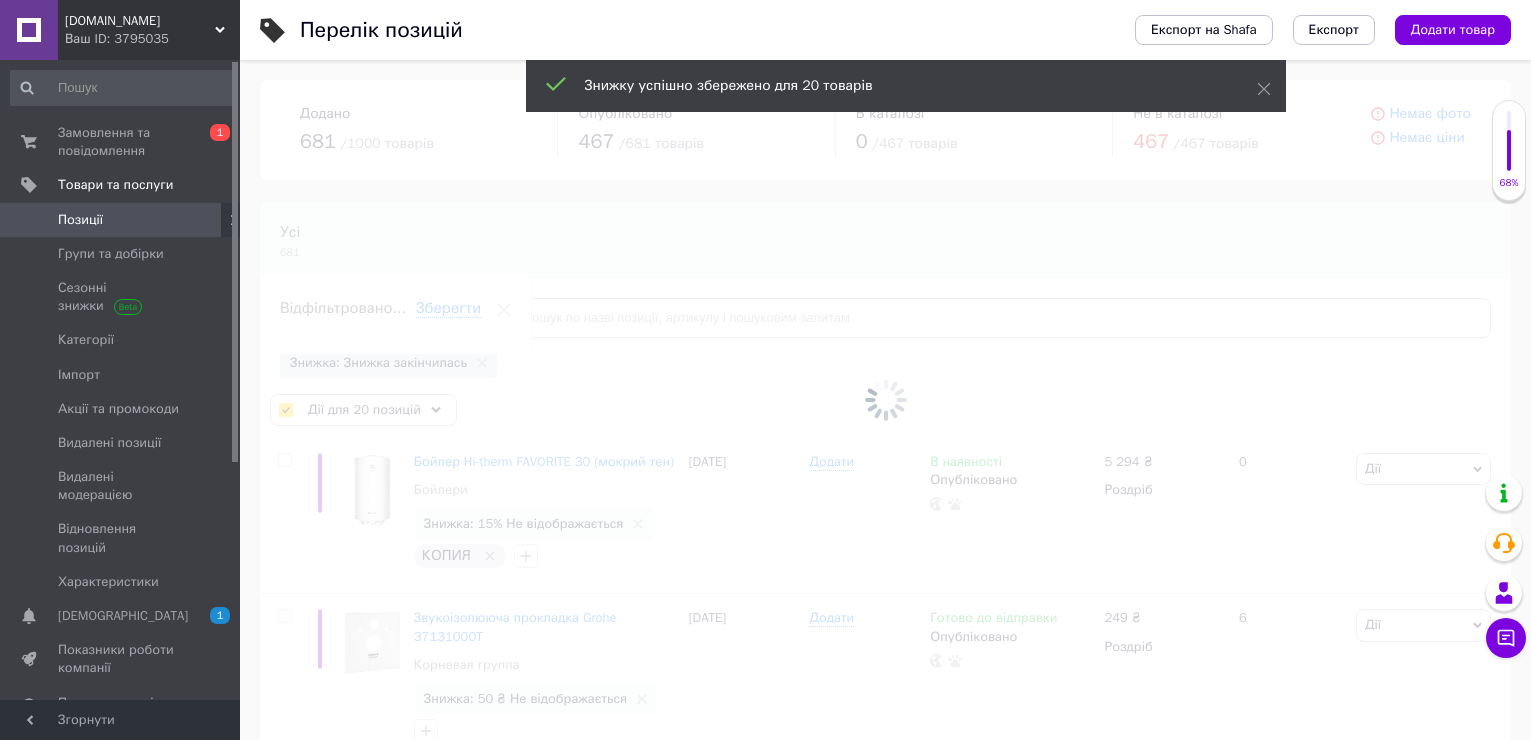 checkbox on "false" 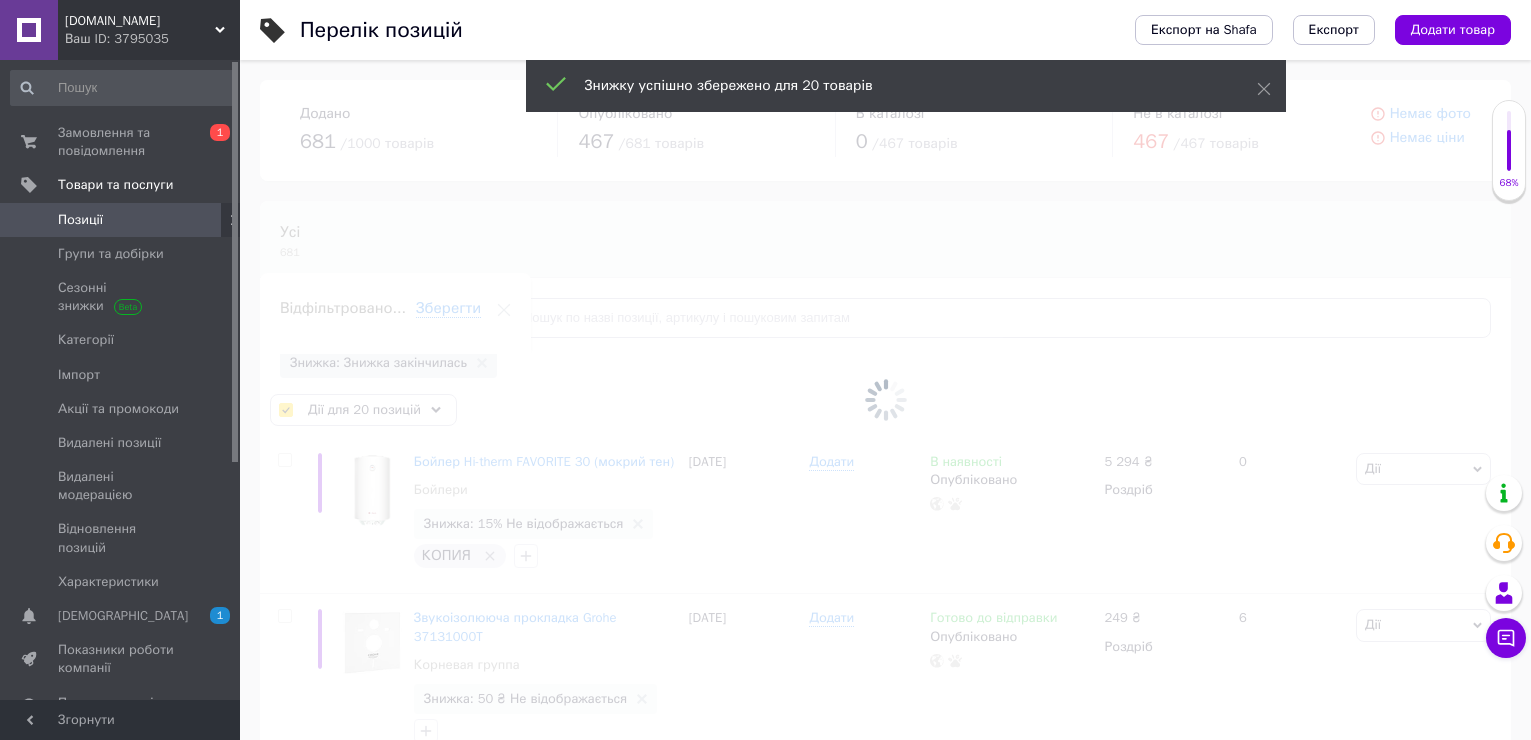 checkbox on "false" 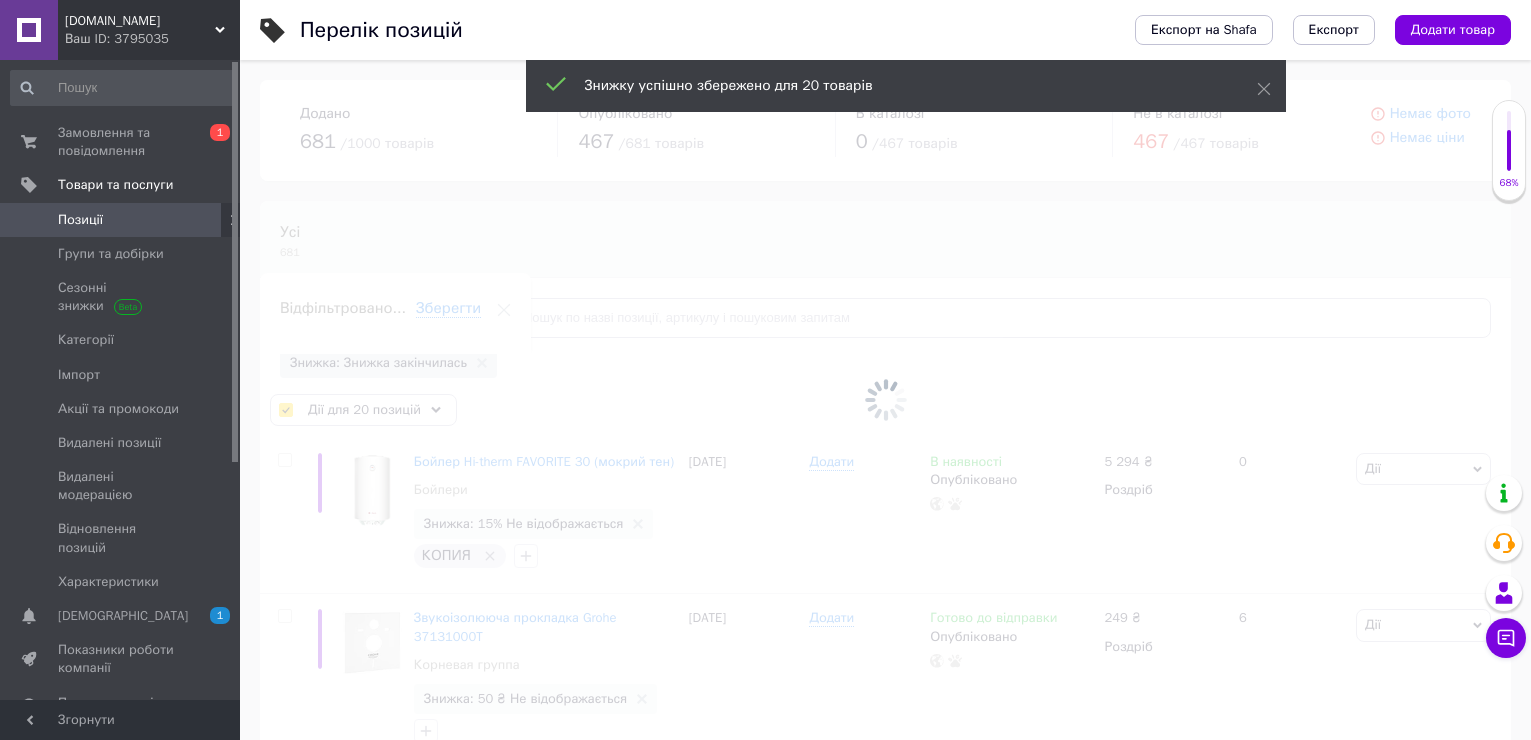 checkbox on "false" 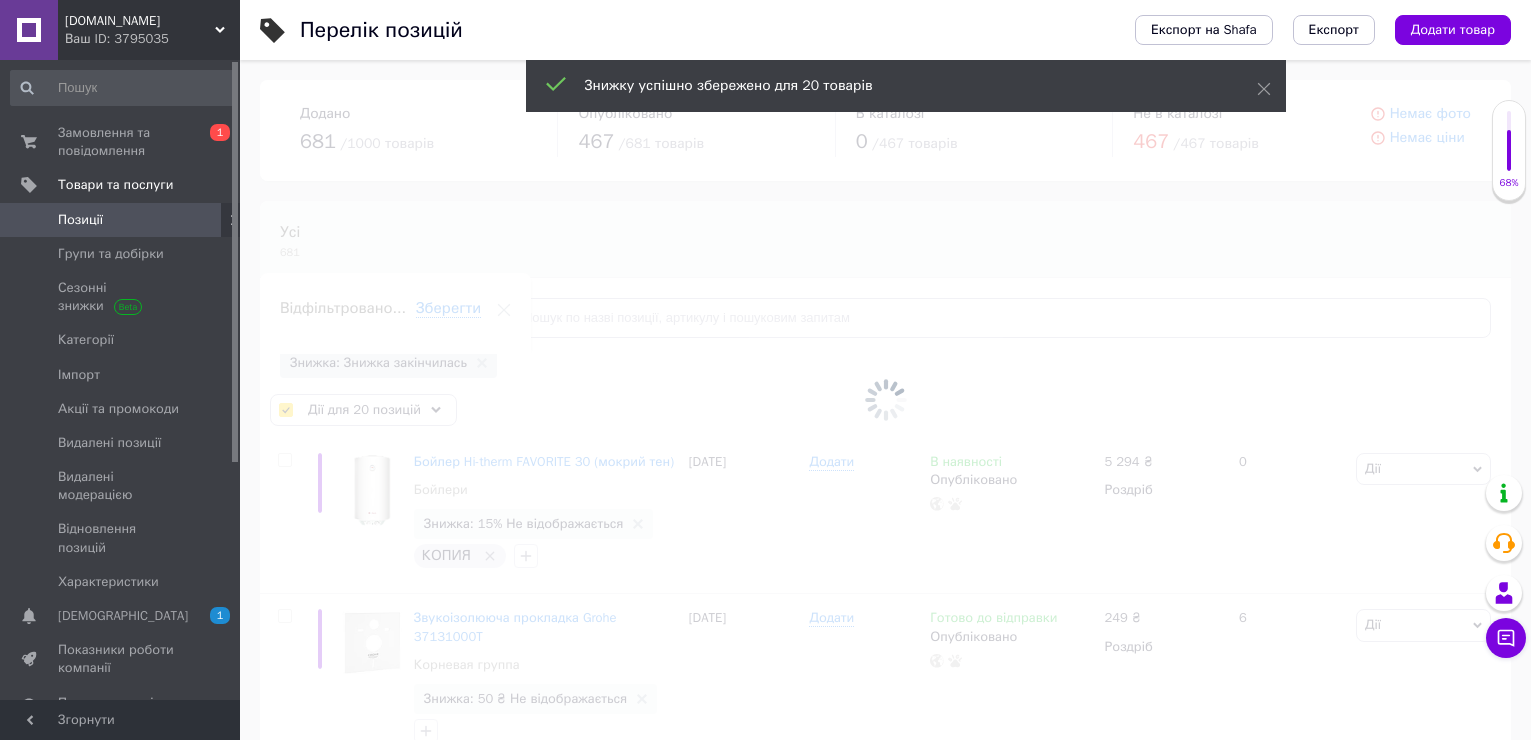 checkbox on "false" 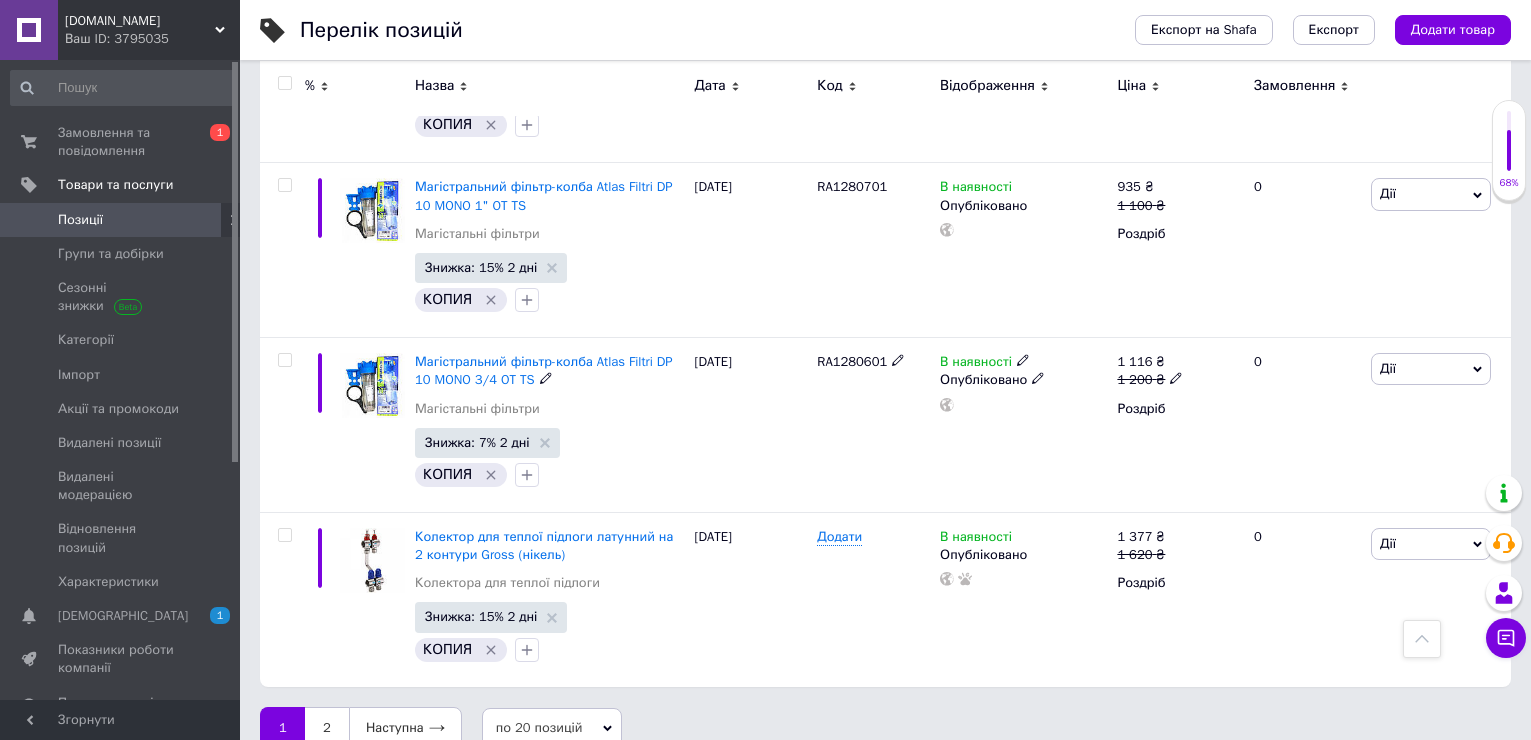 scroll, scrollTop: 3265, scrollLeft: 0, axis: vertical 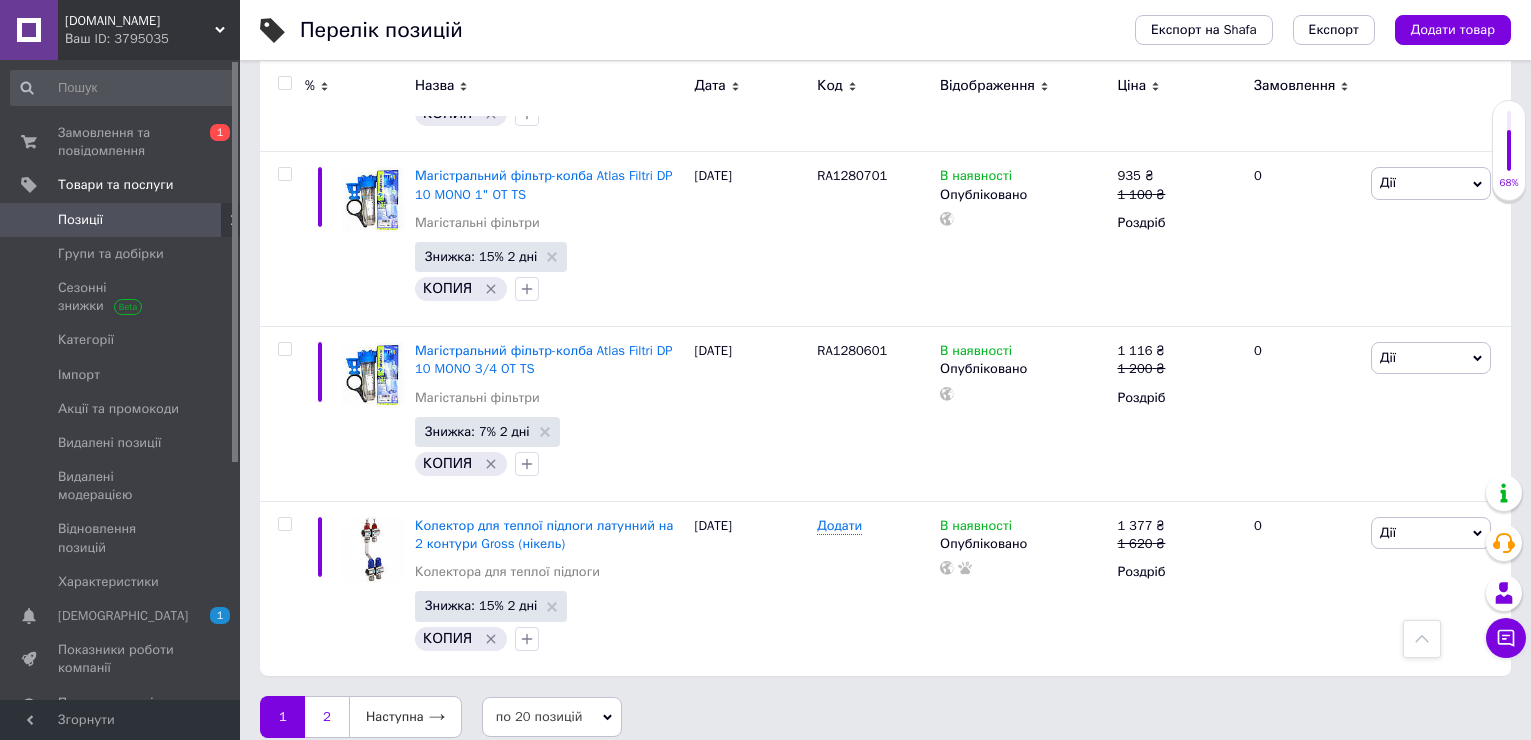 click on "2" at bounding box center (327, 717) 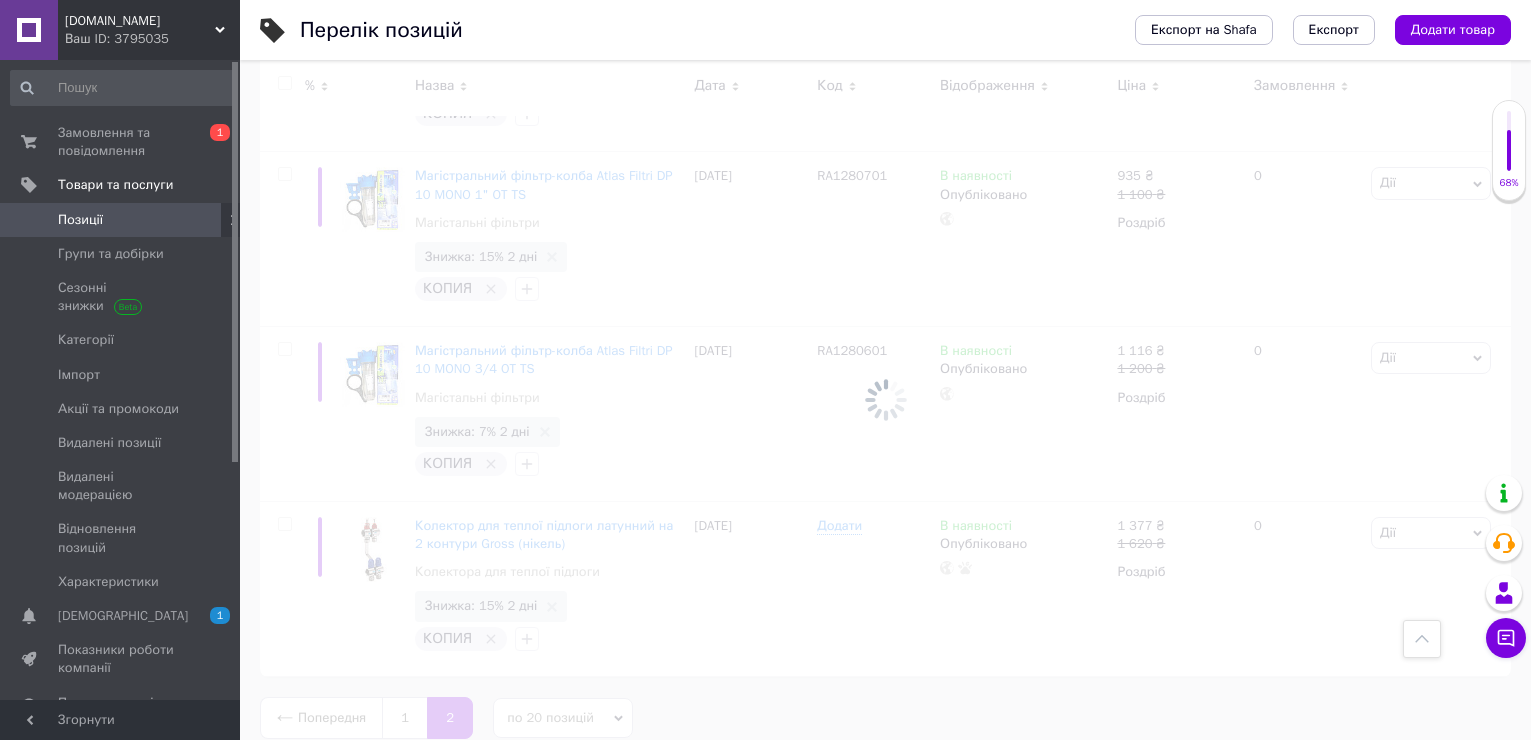 scroll, scrollTop: 158, scrollLeft: 0, axis: vertical 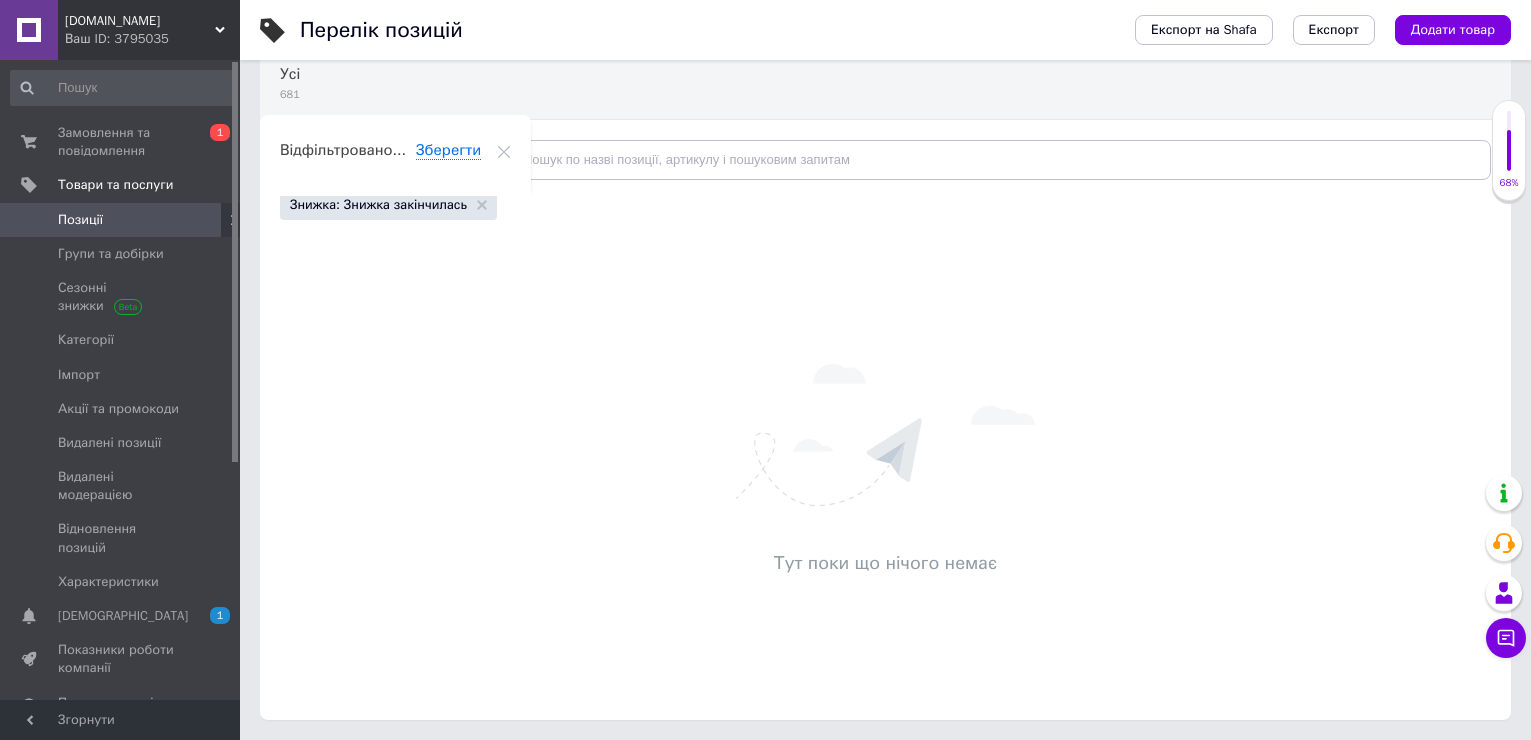 click on "Знижка: Знижка закінчилась" at bounding box center [388, 205] 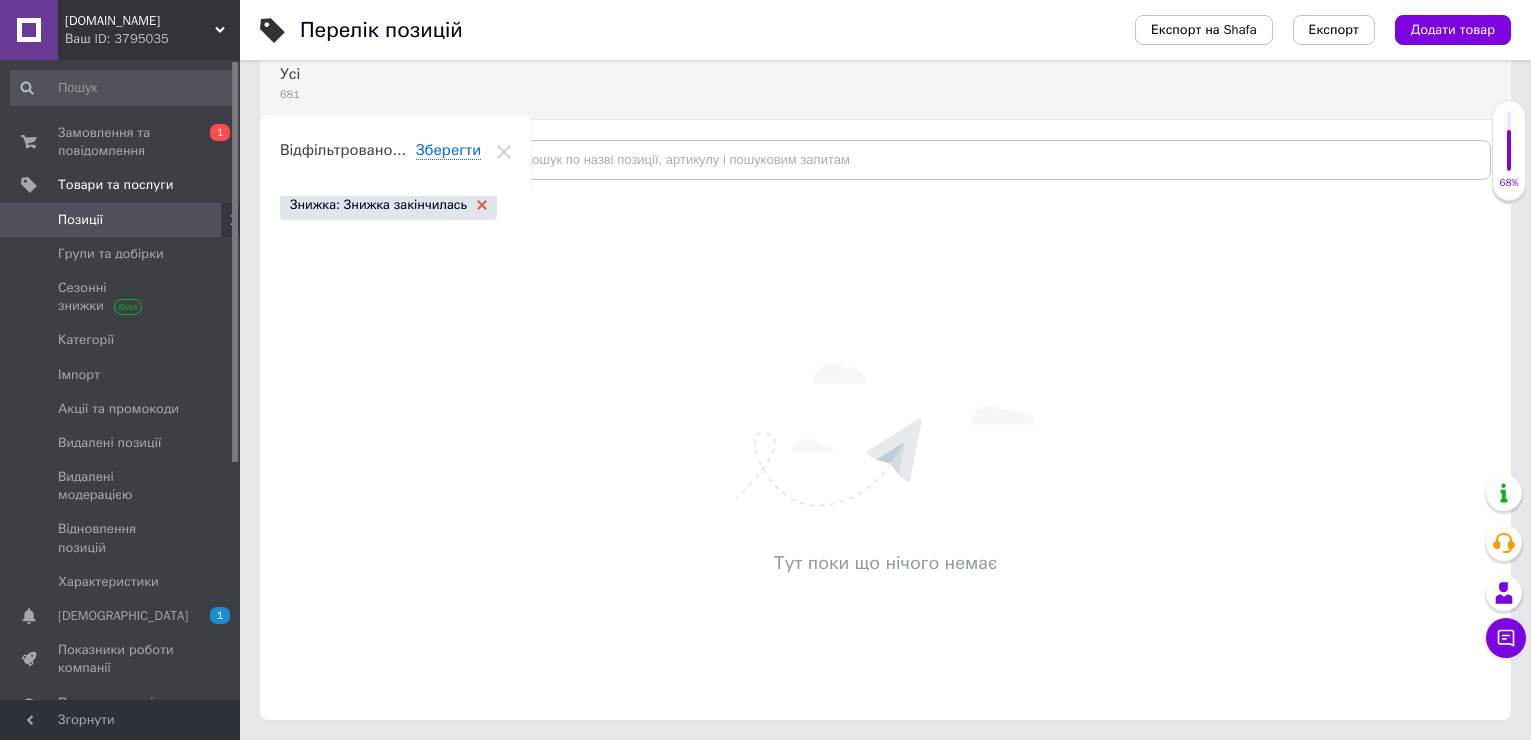 click 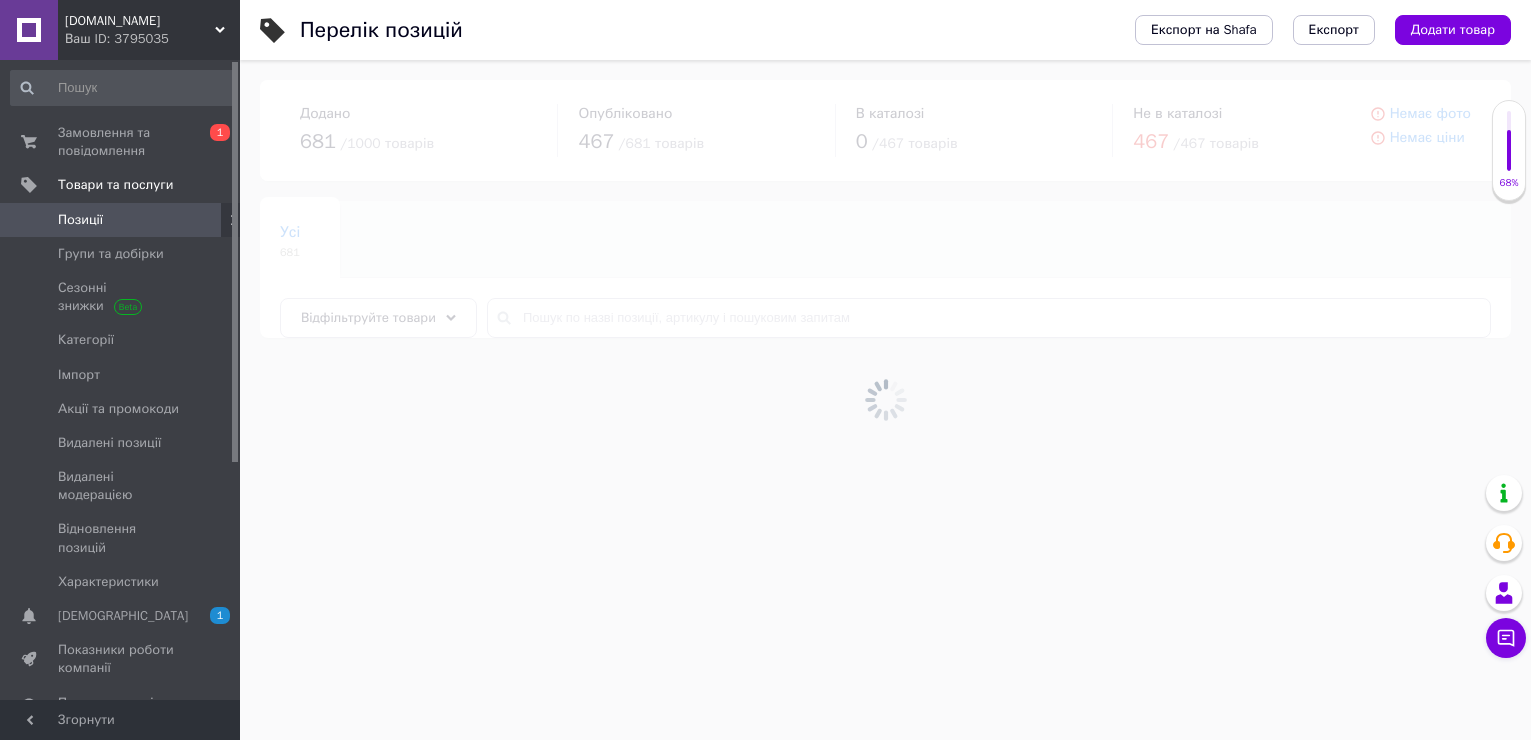 scroll, scrollTop: 0, scrollLeft: 0, axis: both 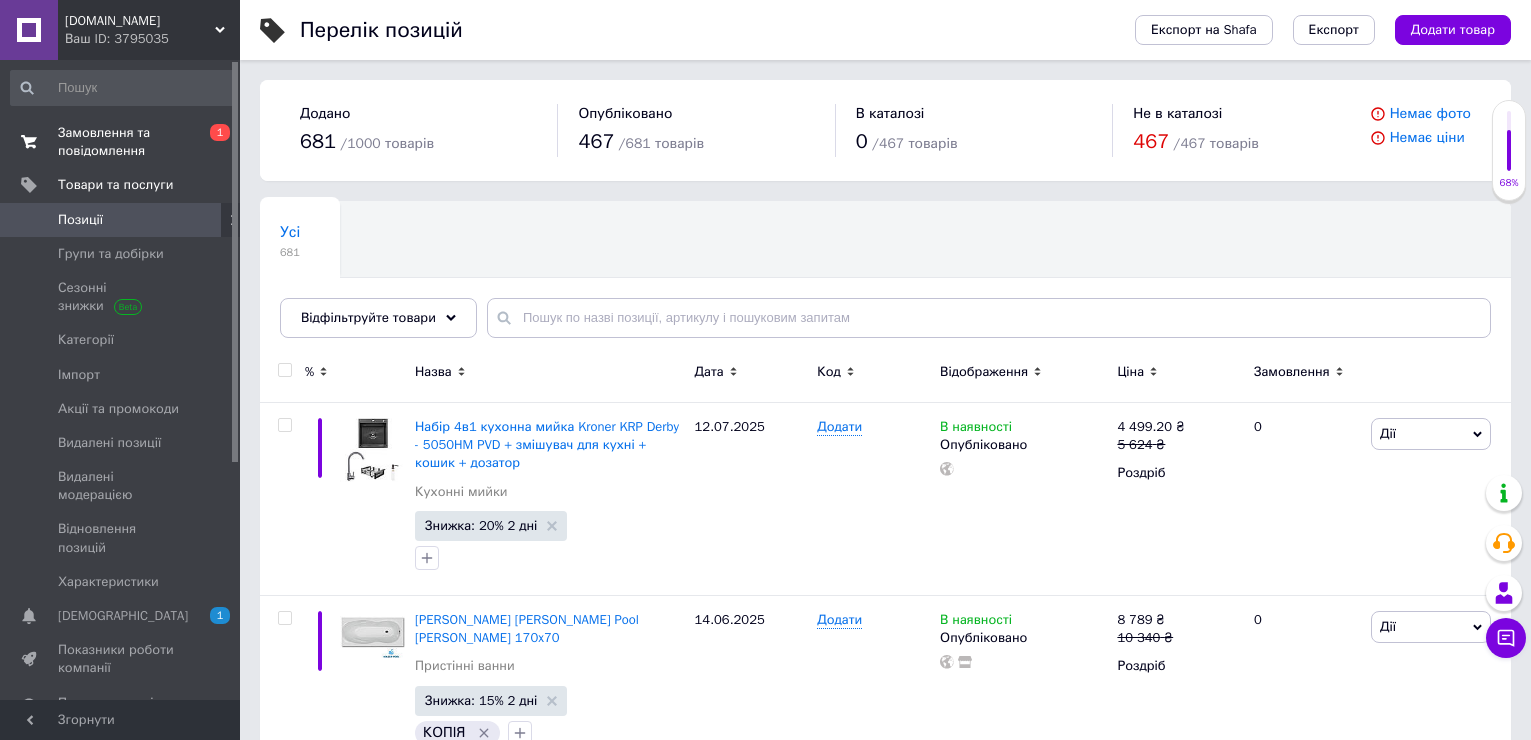 click on "Замовлення та повідомлення 0 1" at bounding box center [123, 142] 